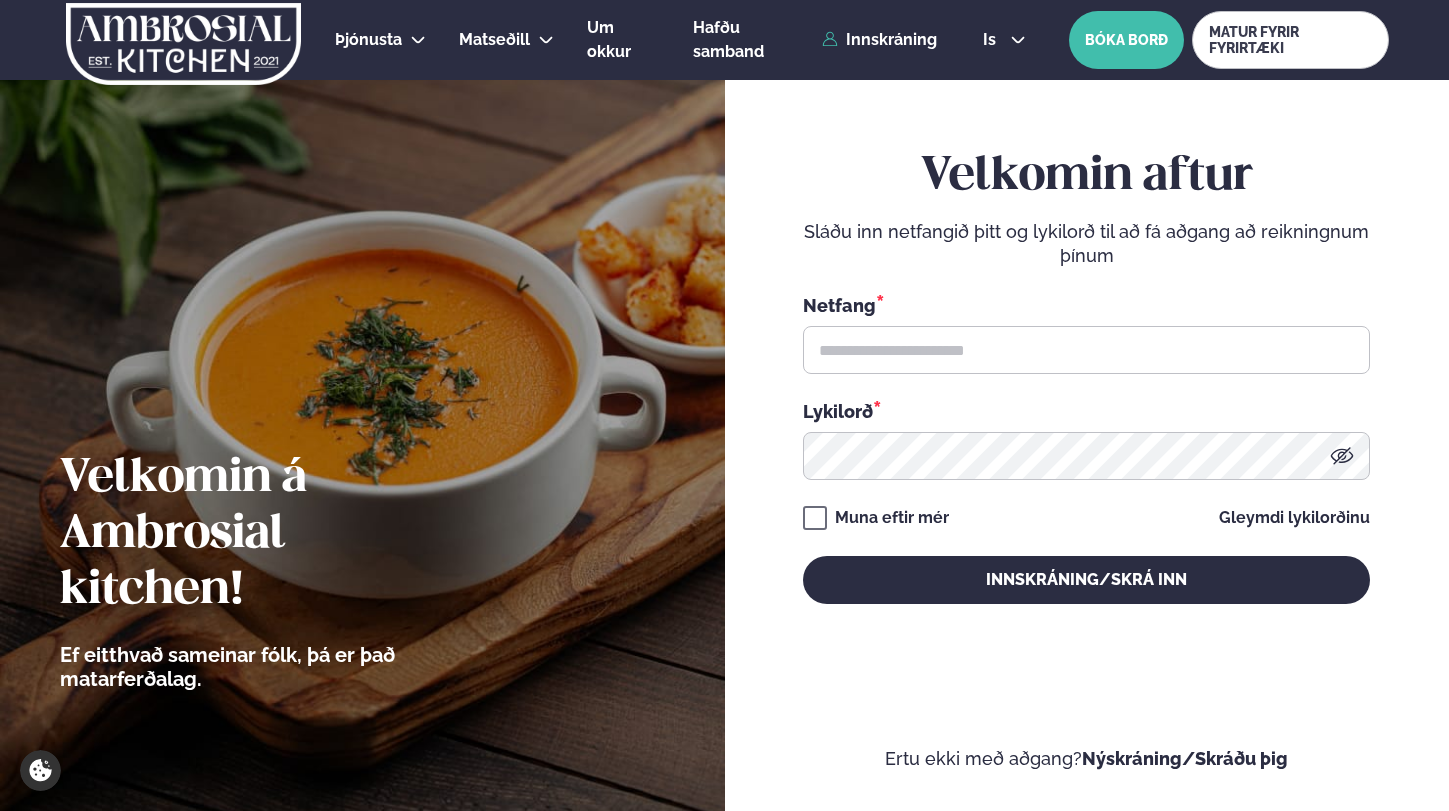 scroll, scrollTop: 0, scrollLeft: 0, axis: both 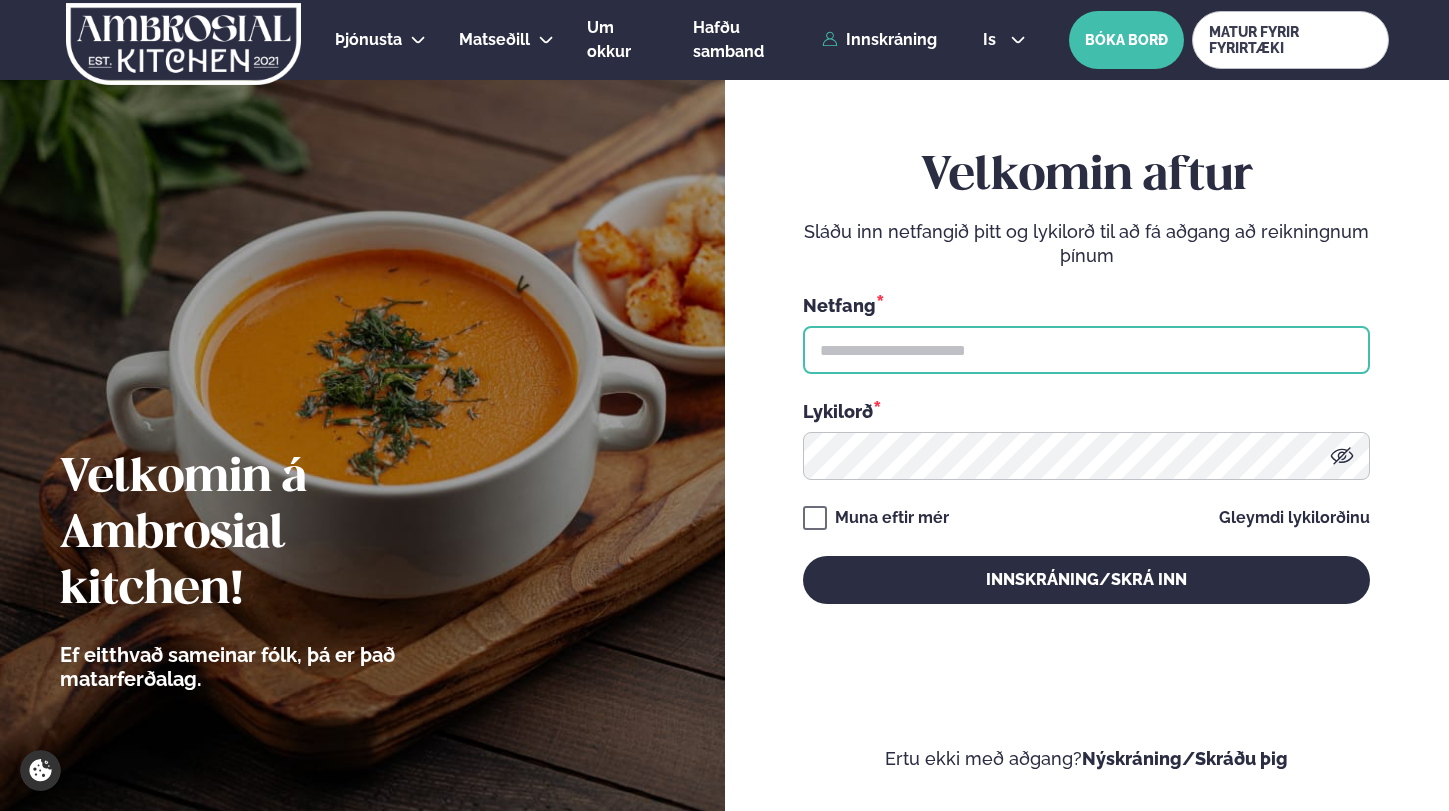 click at bounding box center [1086, 350] 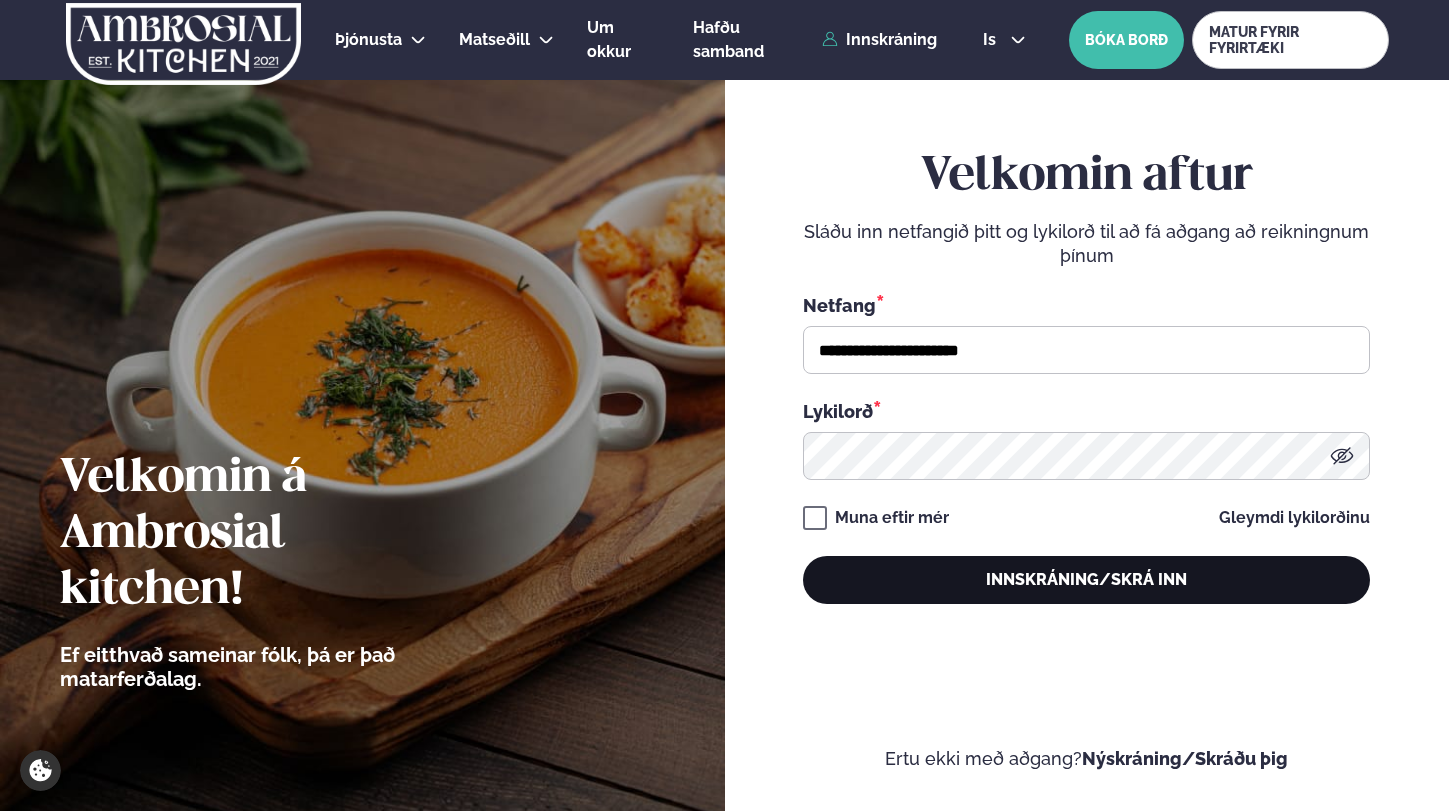 click on "Innskráning/Skrá inn" at bounding box center (1086, 580) 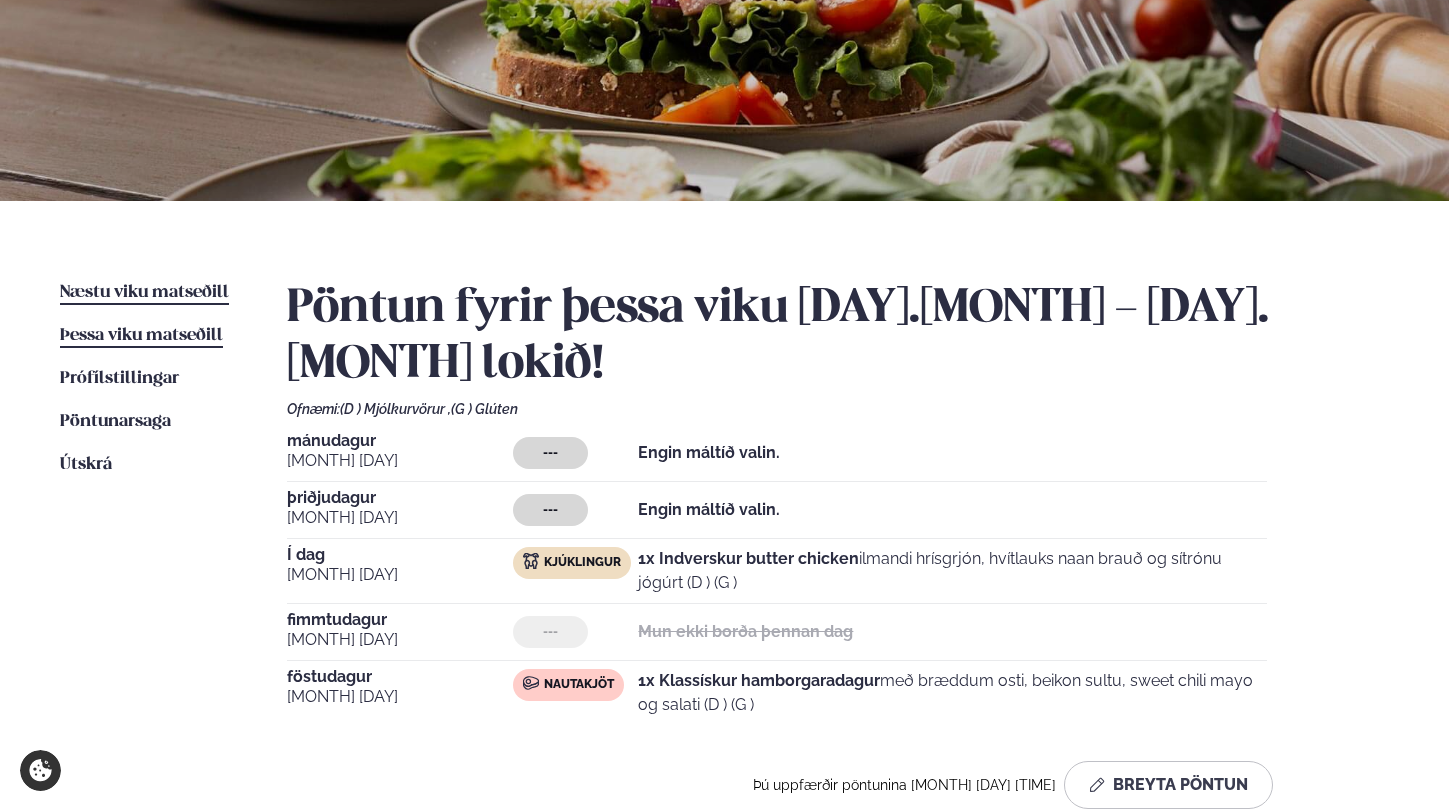 click on "Næstu viku matseðill" at bounding box center (144, 292) 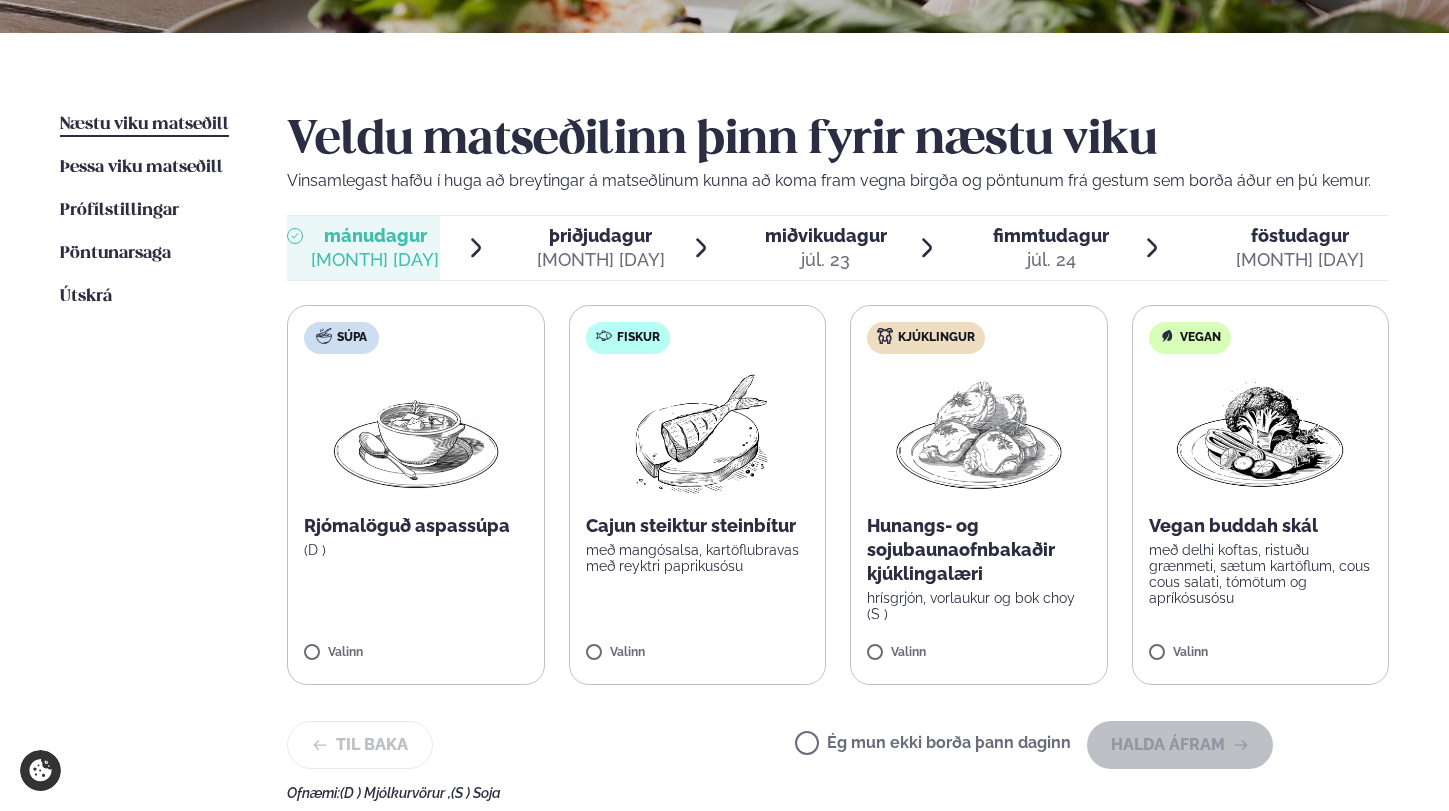 scroll, scrollTop: 411, scrollLeft: 0, axis: vertical 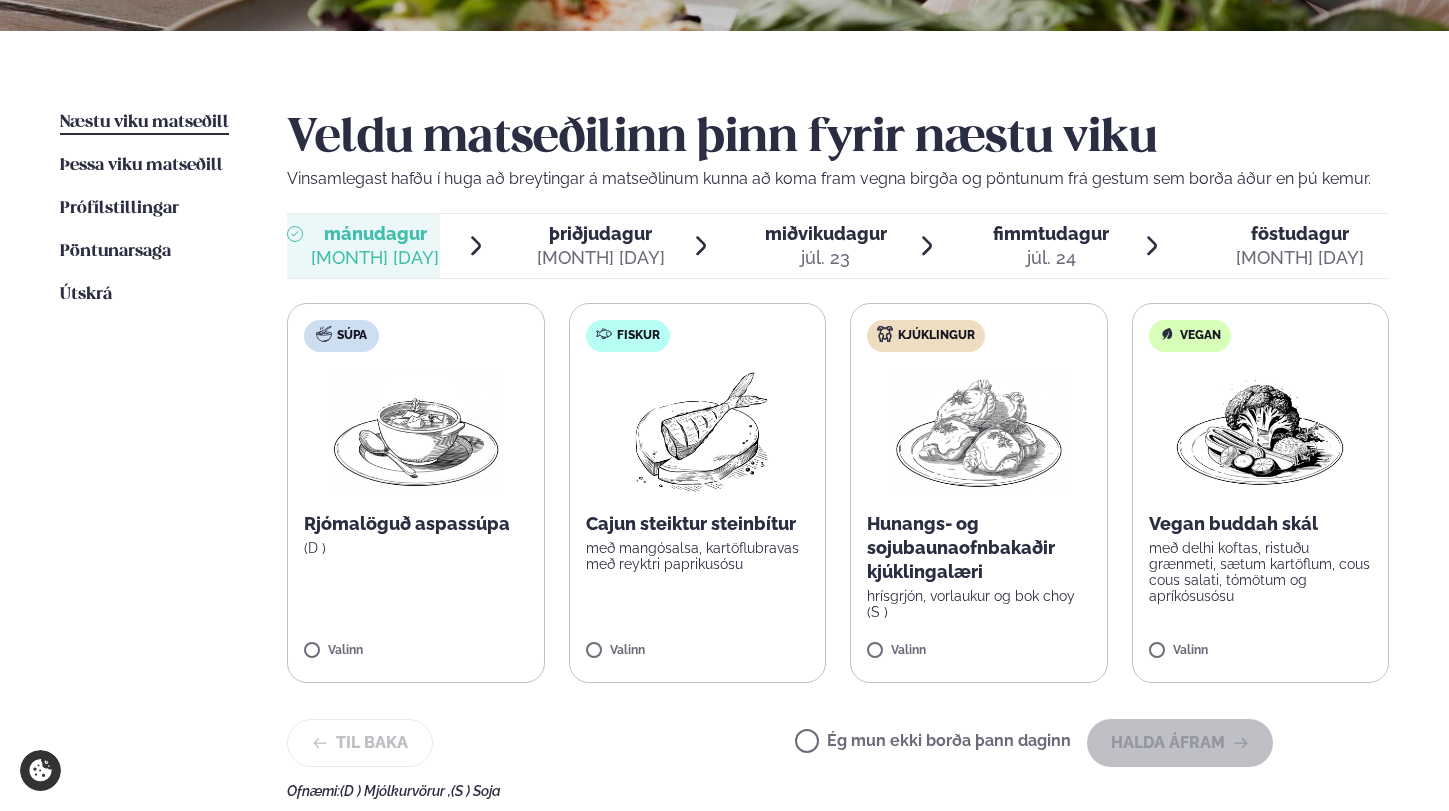 click on "Veldu matseðilinn þinn fyrir næstu viku   Vinsamlegast hafðu í huga að breytingar á matseðlinum kunna að koma fram vegna birgða og pöntunum frá gestum sem borða áður en þú kemur.     mánudagur   mán.   [MONTH] [DAY]     þriðjudagur   þri.   [MONTH] [DAY]     miðvikudagur   mið.   [MONTH] [DAY]     fimmtudagur   fim.   [MONTH] [DAY]     föstudagur   fös.   [MONTH] [DAY]             Súpa     Rjómalöguð aspassúpa     (D     )       Valinn     Fiskur     Cajun steiktur steinbítur   með mangósalsa, kartöflubravas með reyktri paprikusósu        Valinn     Kjúklingur     Hunangs- og sojubaunaofnbakaðir kjúklingalæri   hrísgrjón, vorlaukur og bok choy  (S     )       Valinn     Vegan     Vegan buddah skál   með delhi koftas, ristuðu grænmeti, sætum kartöflum, cous cous salati, tómötum og apríkósusósu        Valinn
Til baka
Ég mun ekki borða þann daginn
Halda áfram
Ofnæmi:
(S     ) Soja" at bounding box center (838, 455) 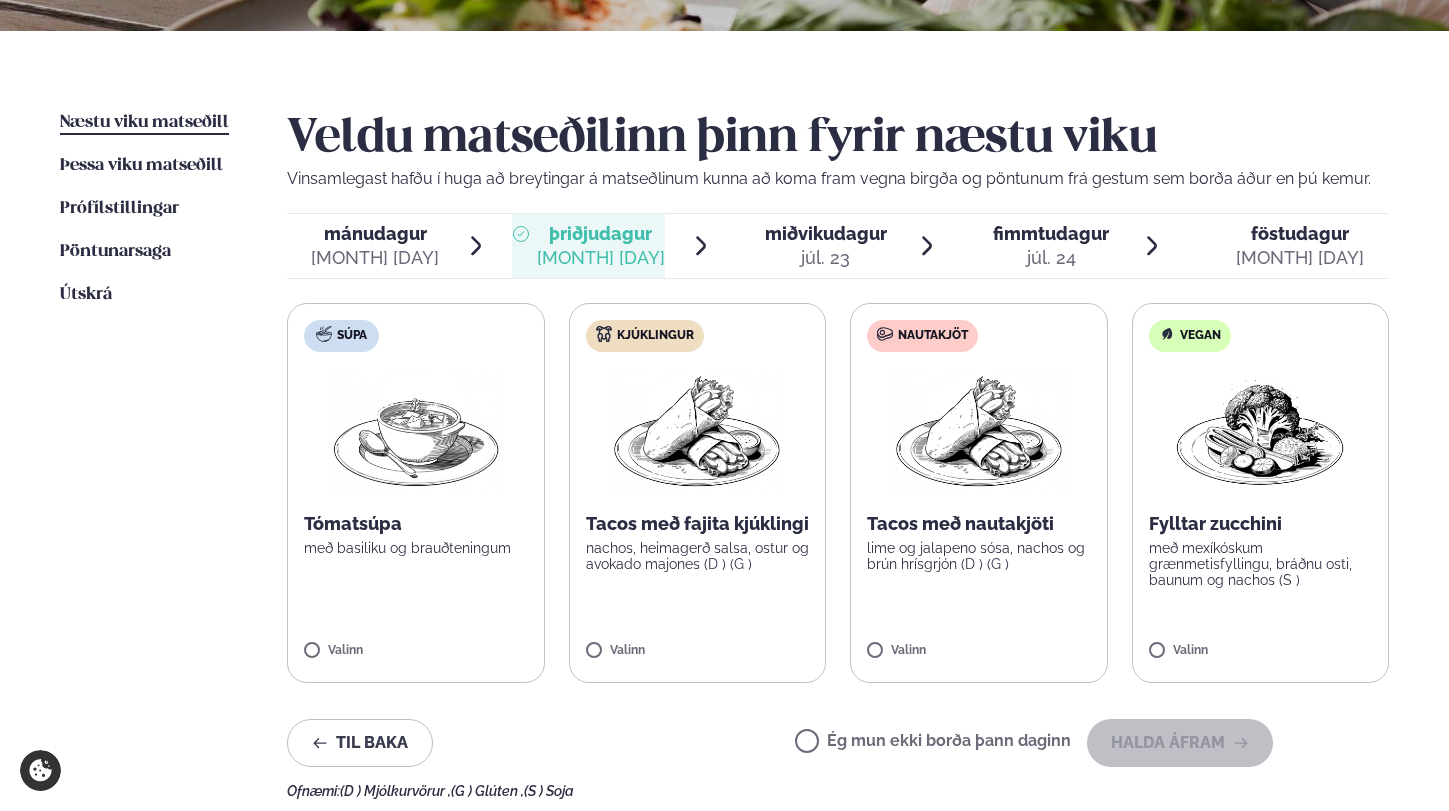click on "júl. 23" at bounding box center [826, 258] 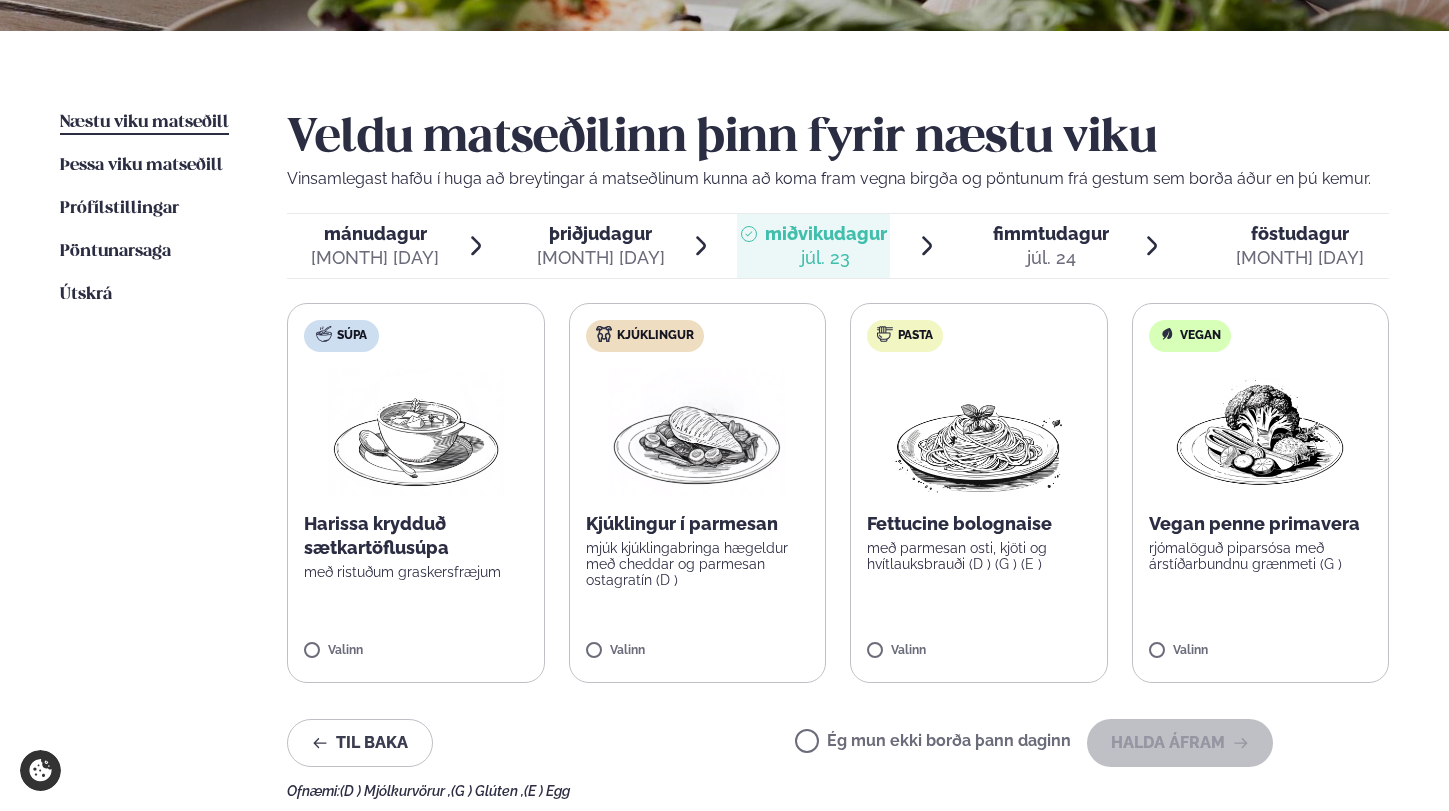 click at bounding box center (697, 432) 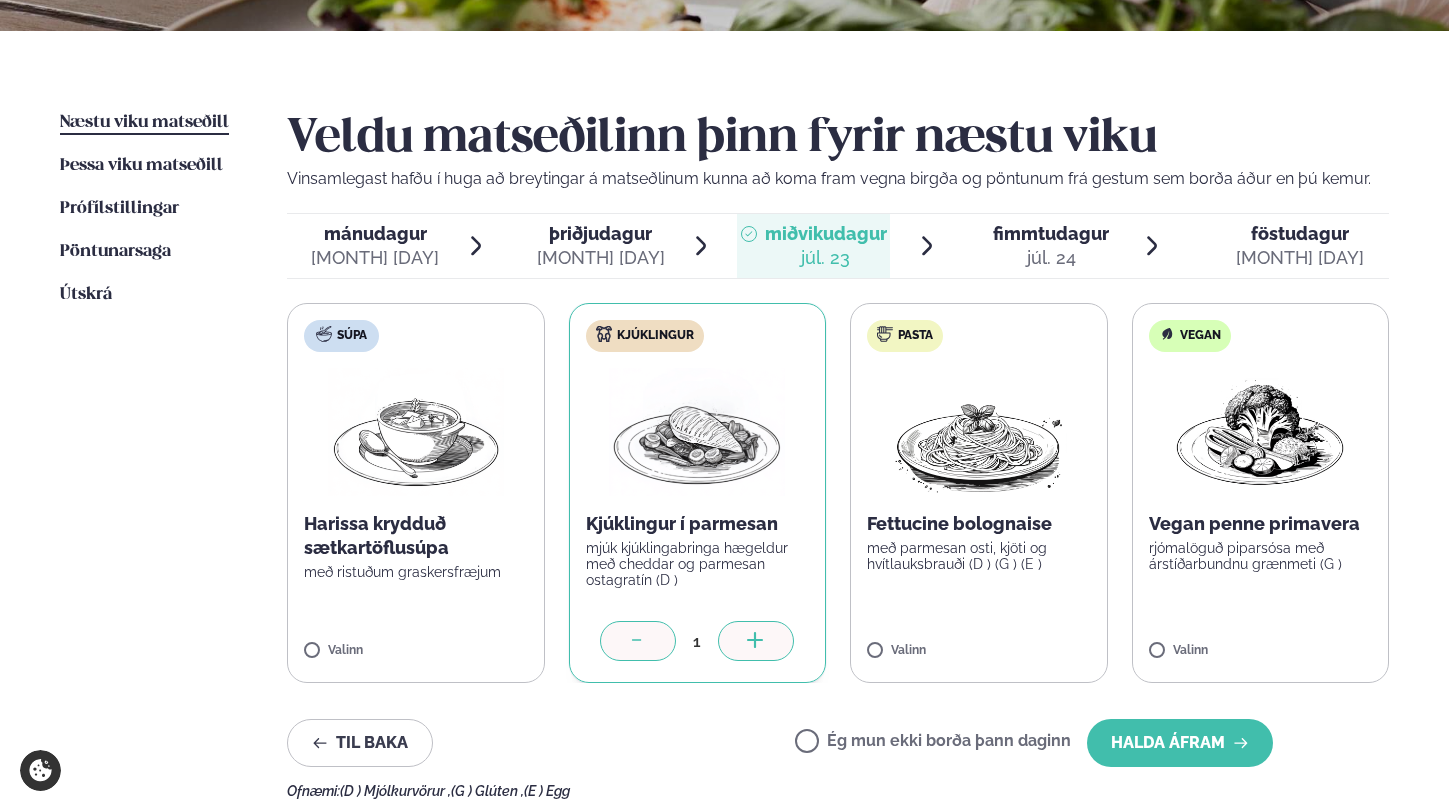 click on "júl. 24" at bounding box center (1051, 258) 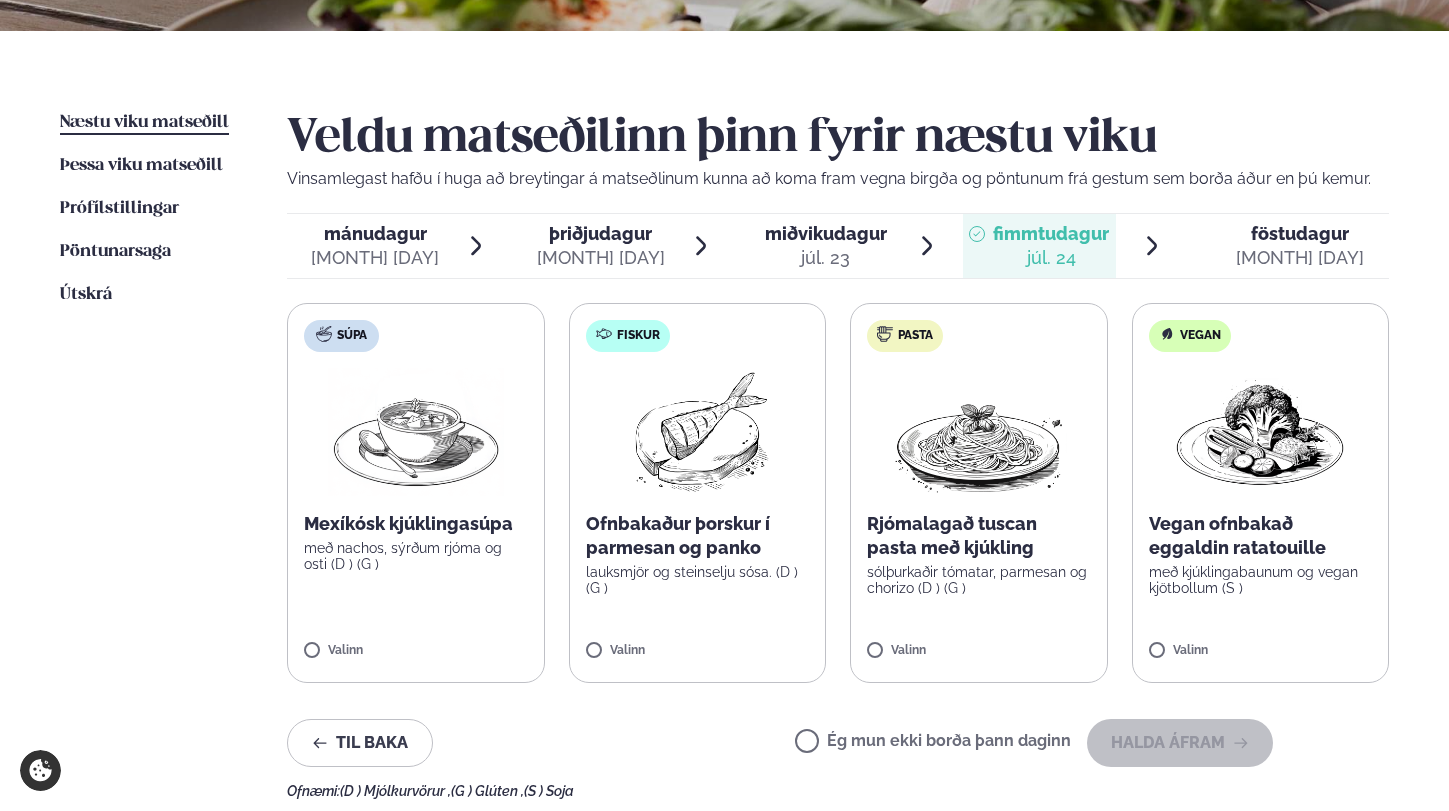 click on "föstudagur" at bounding box center (1300, 233) 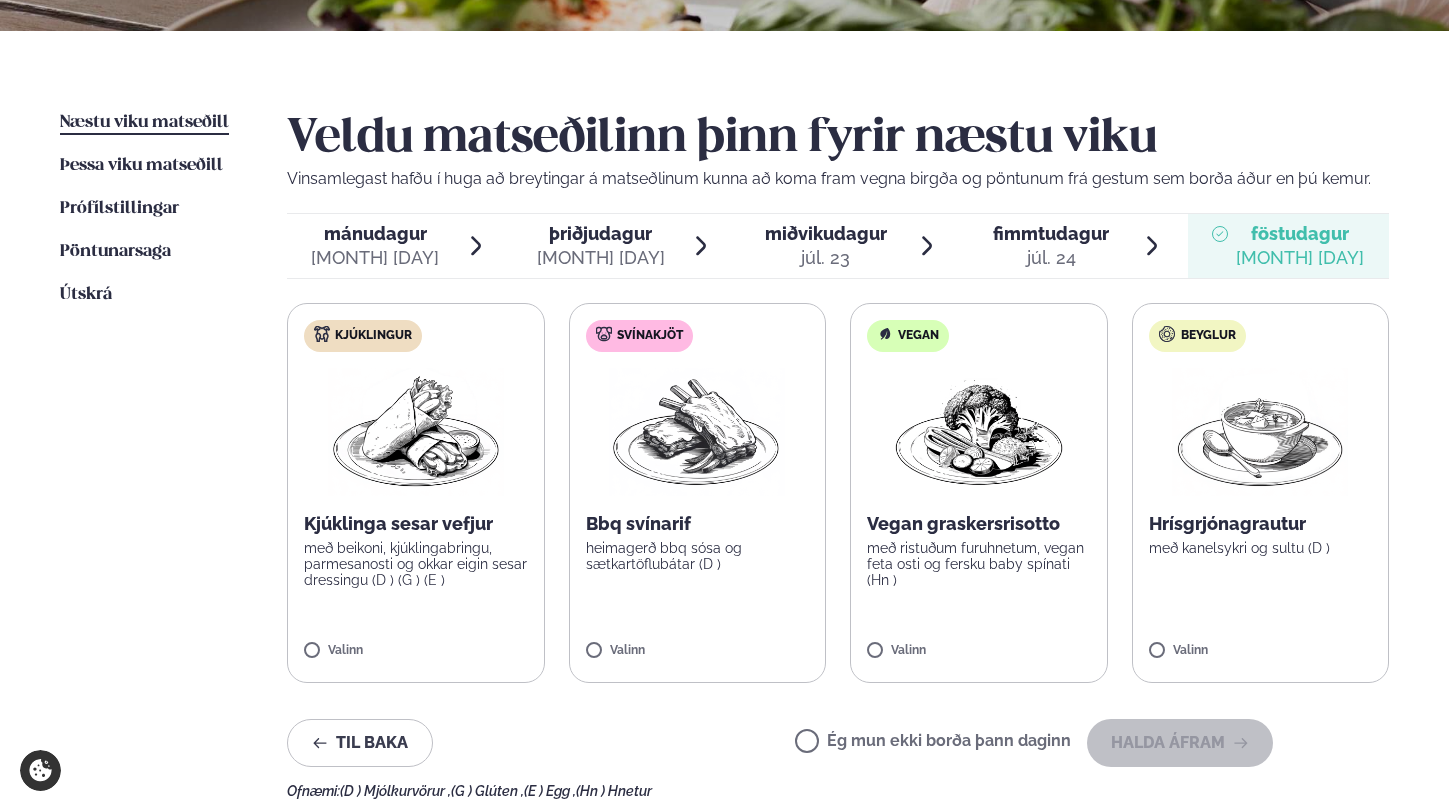 click on "[MONTH] [DAY]" at bounding box center (601, 258) 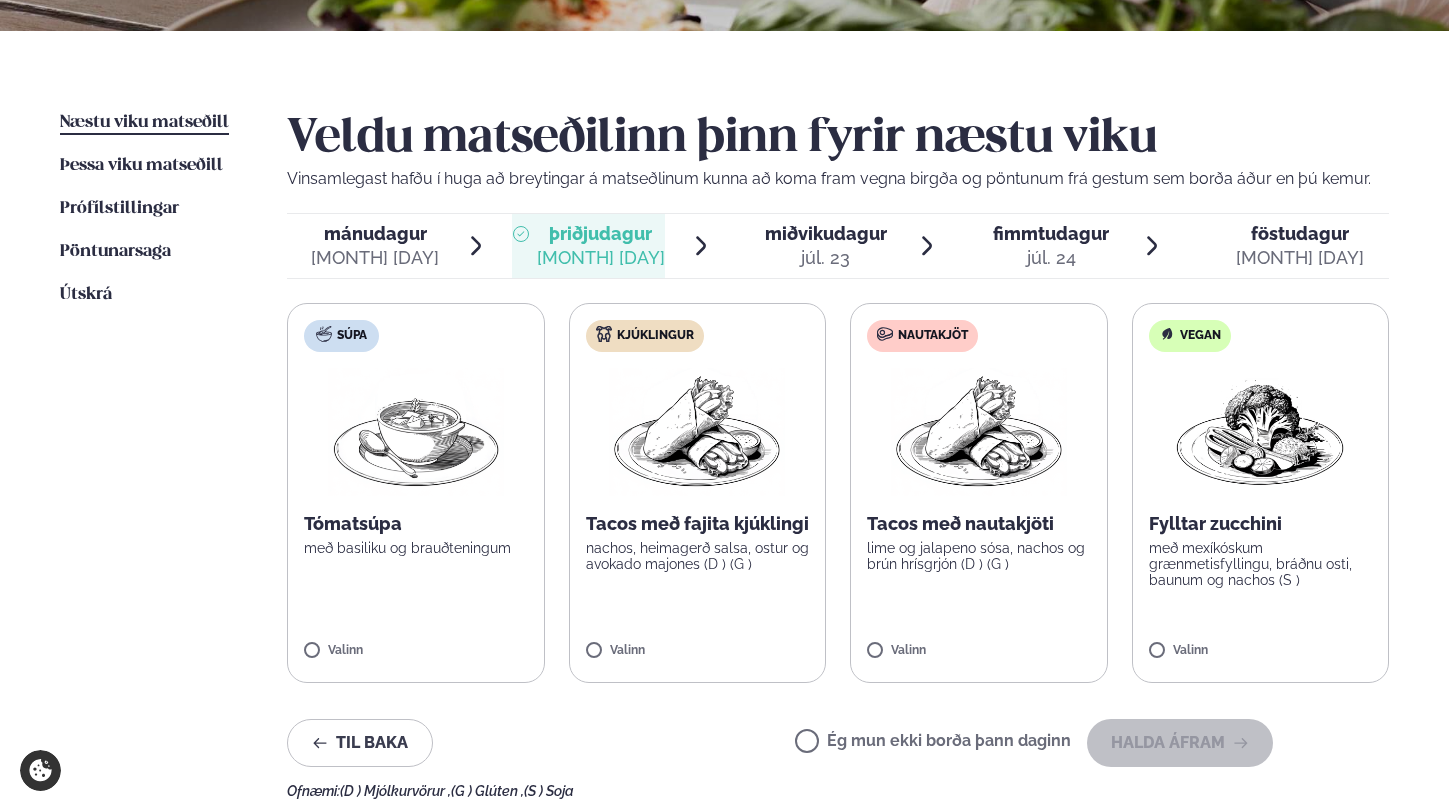 click on "mánudagur   mán.   [MONTH] [DAY]" at bounding box center (363, 246) 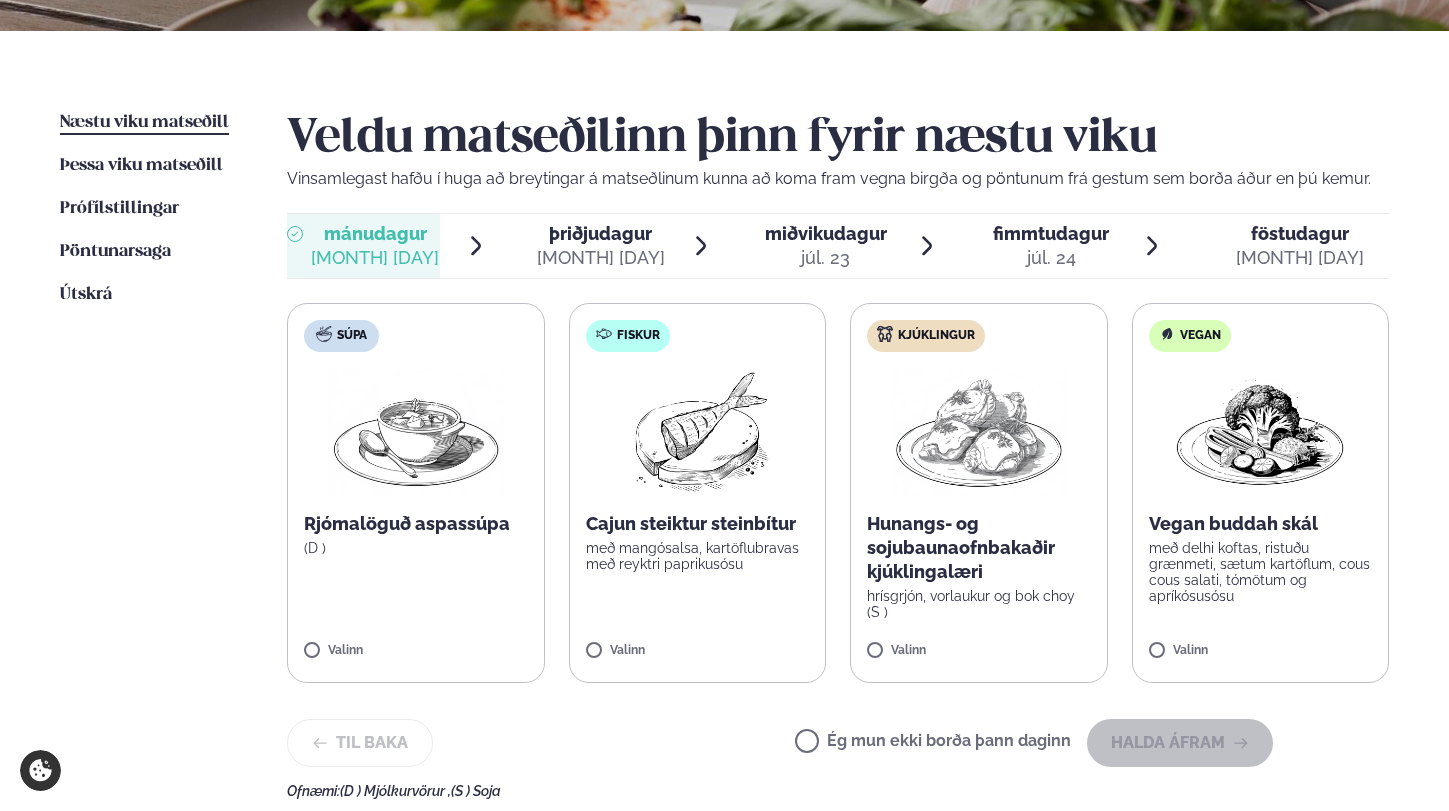 click on "þriðjudagur   þri.   [MONTH] [DAY]" at bounding box center [612, 246] 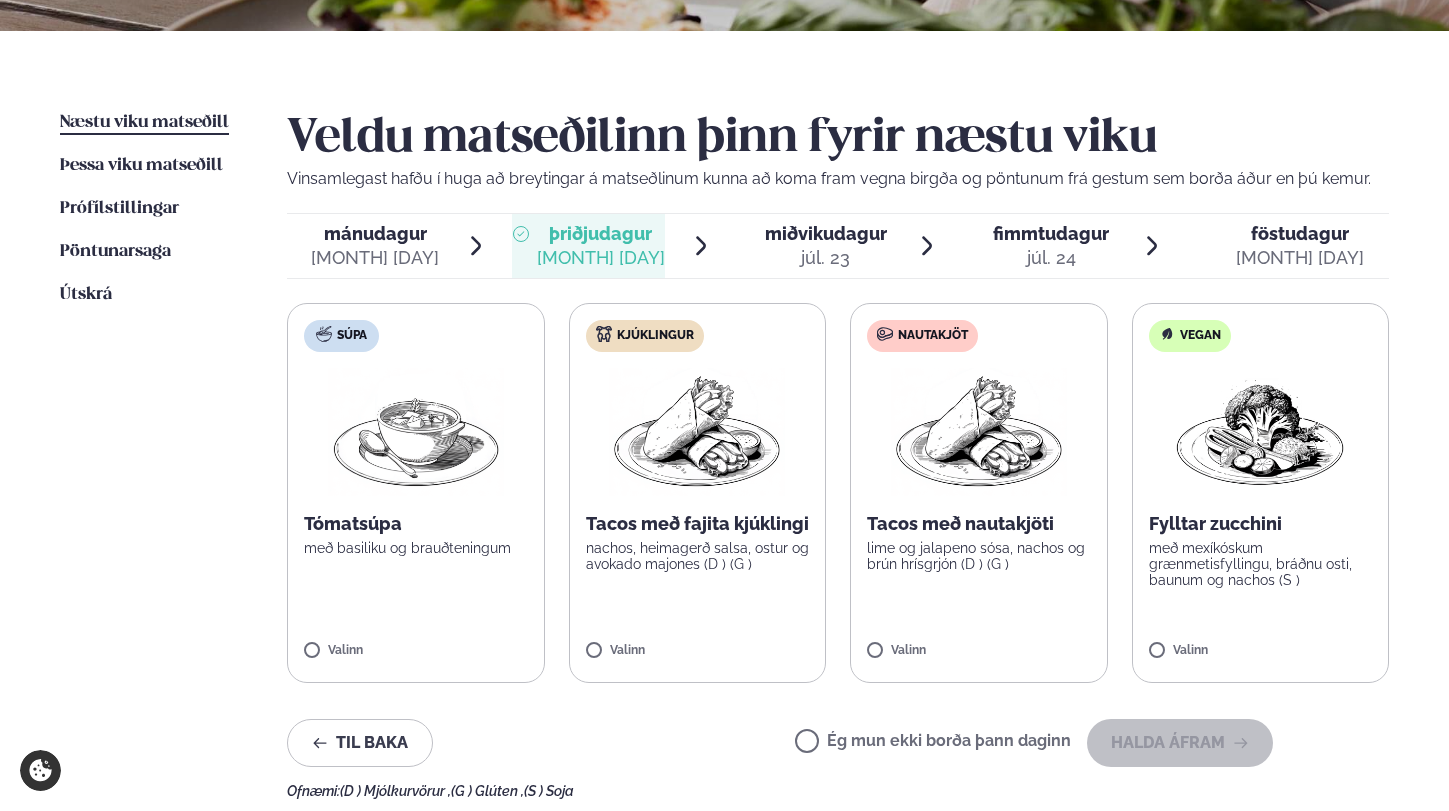 click on "miðvikudagur" at bounding box center (826, 233) 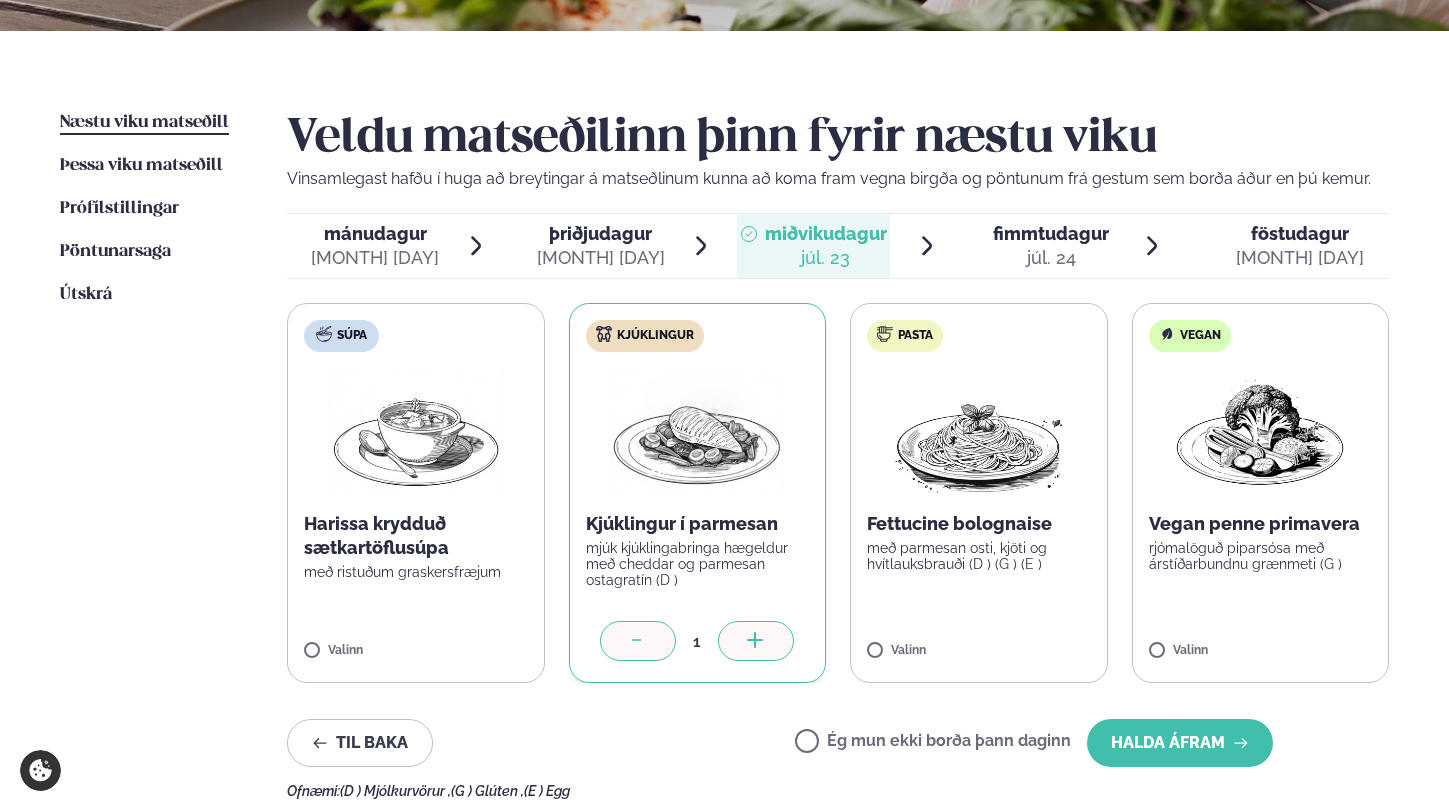 click on "fimmtudagur" at bounding box center (1051, 233) 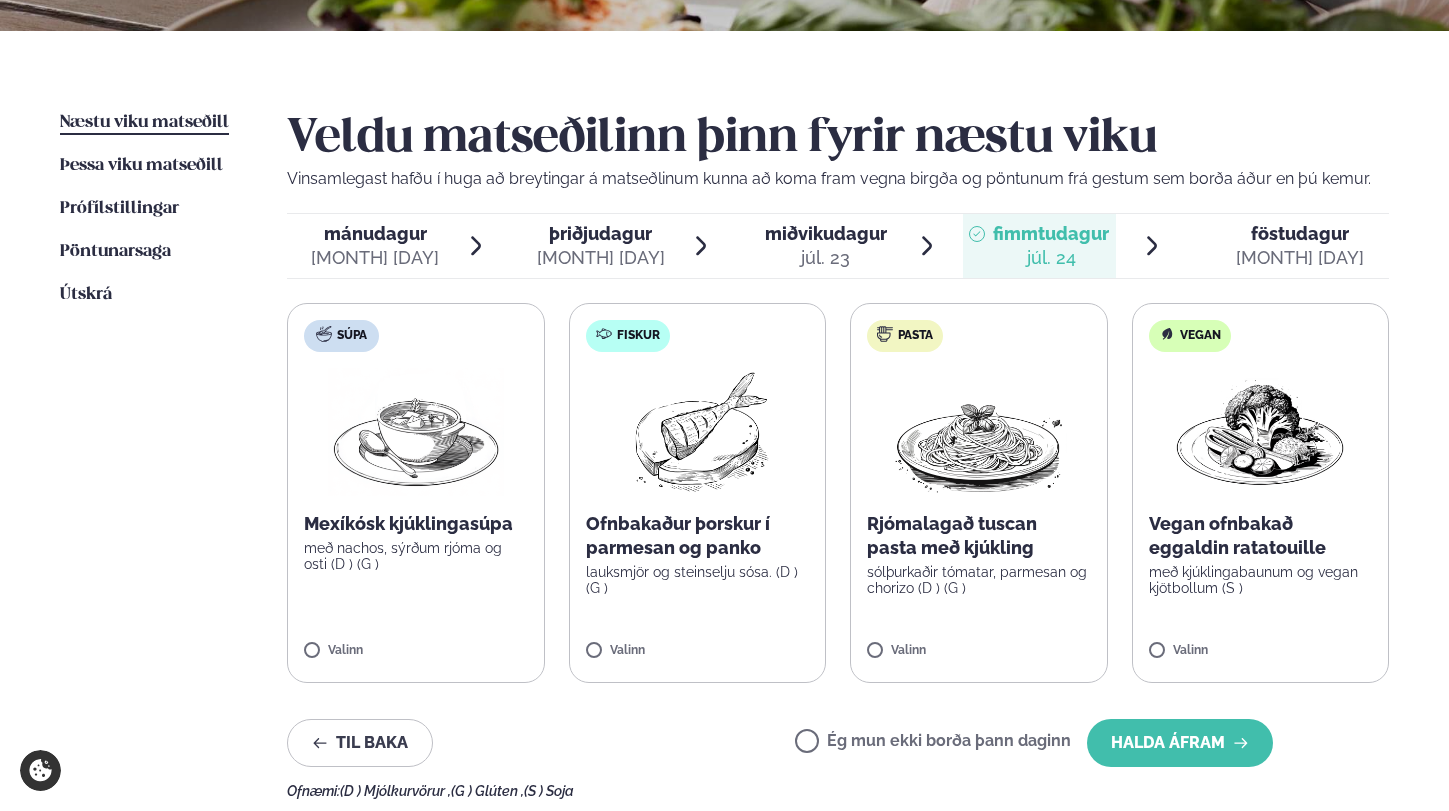 click on "mánudagur   mán.   [MONTH] [DAY]     þriðjudagur   þri.   [MONTH] [DAY]     miðvikudagur   mið.   [MONTH] [DAY]     fimmtudagur   fim.   [MONTH] [DAY]     föstudagur   fös.   [MONTH] [DAY]" at bounding box center (838, 246) 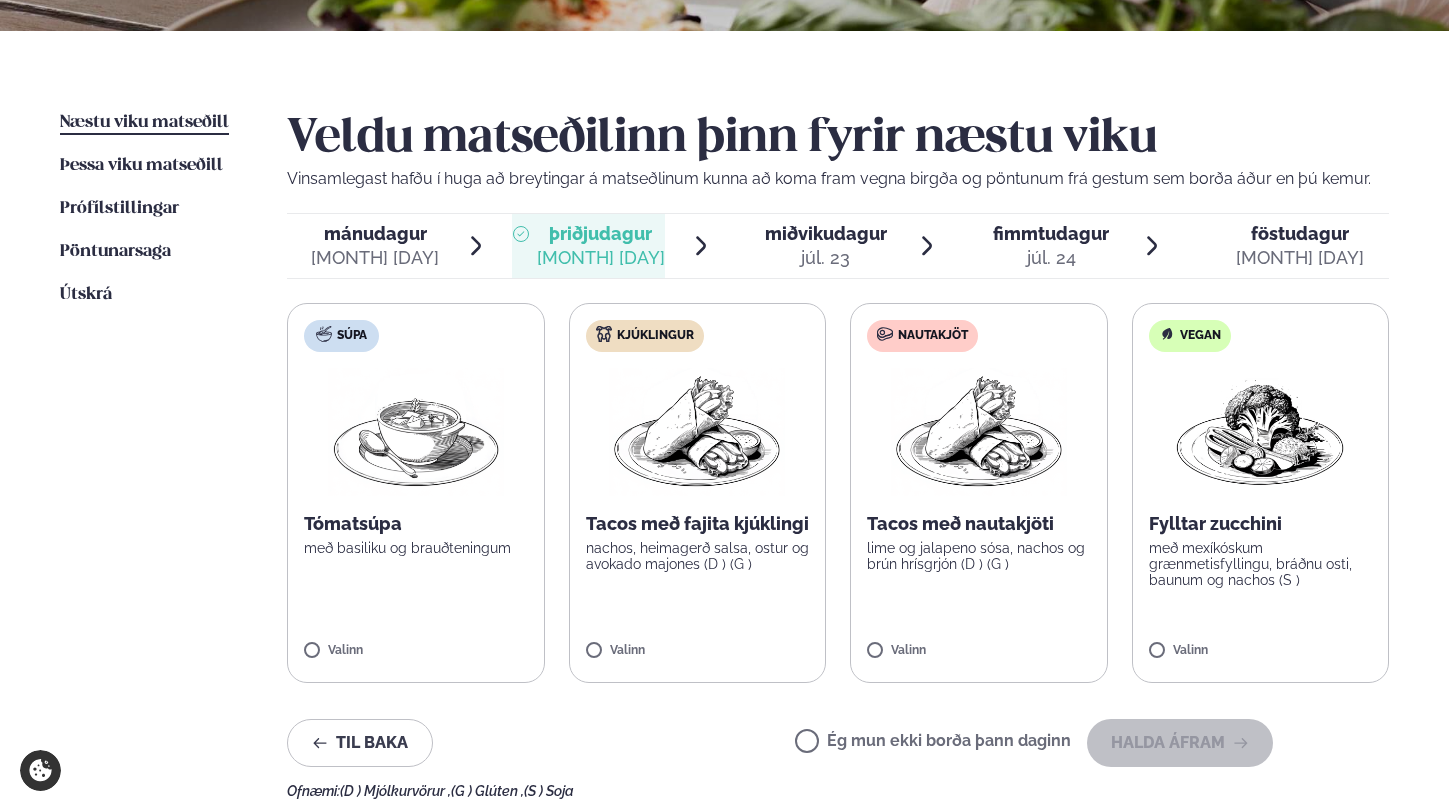 click on "miðvikudagur   mið.   [MONTH] [DAY]" at bounding box center (813, 246) 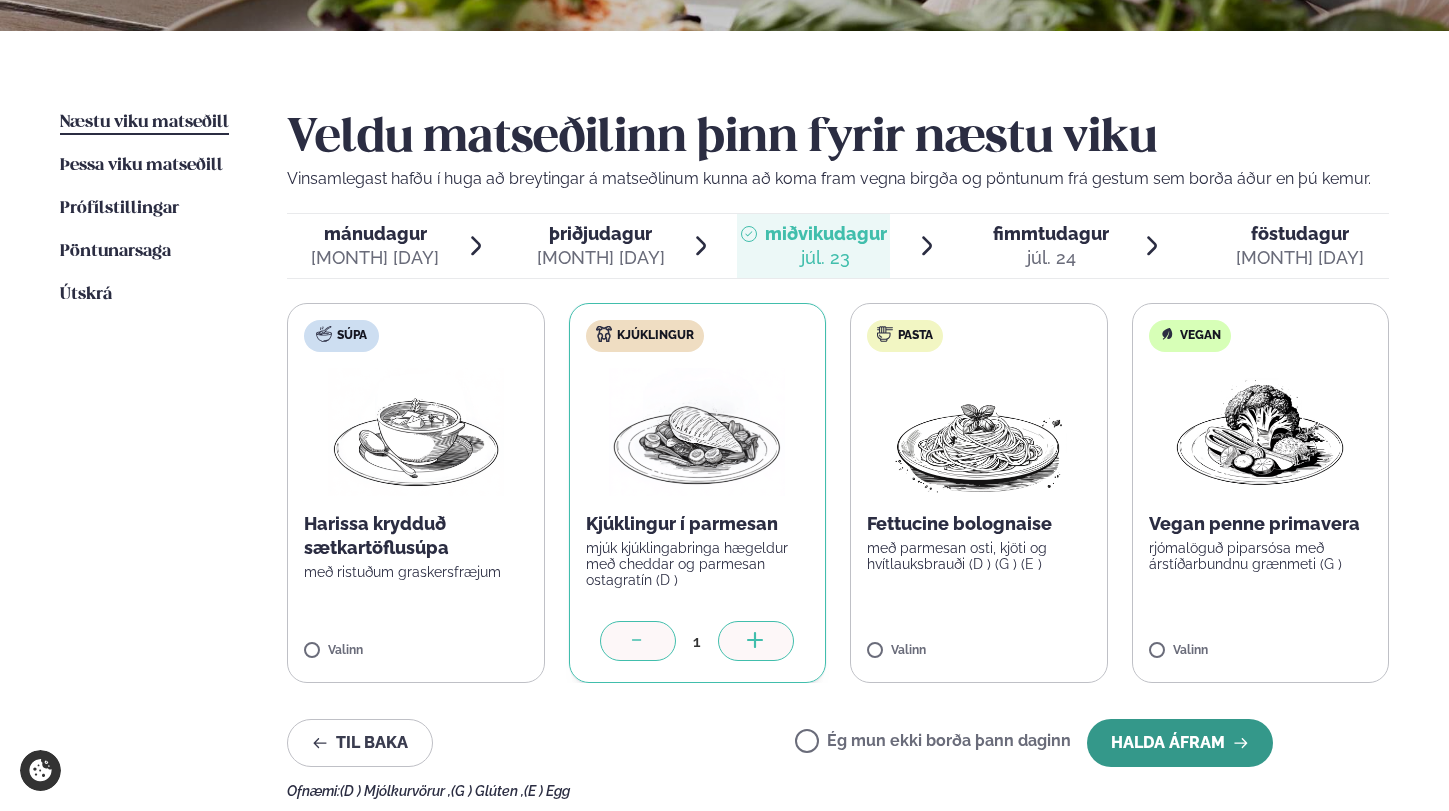 click on "Halda áfram" at bounding box center (1180, 743) 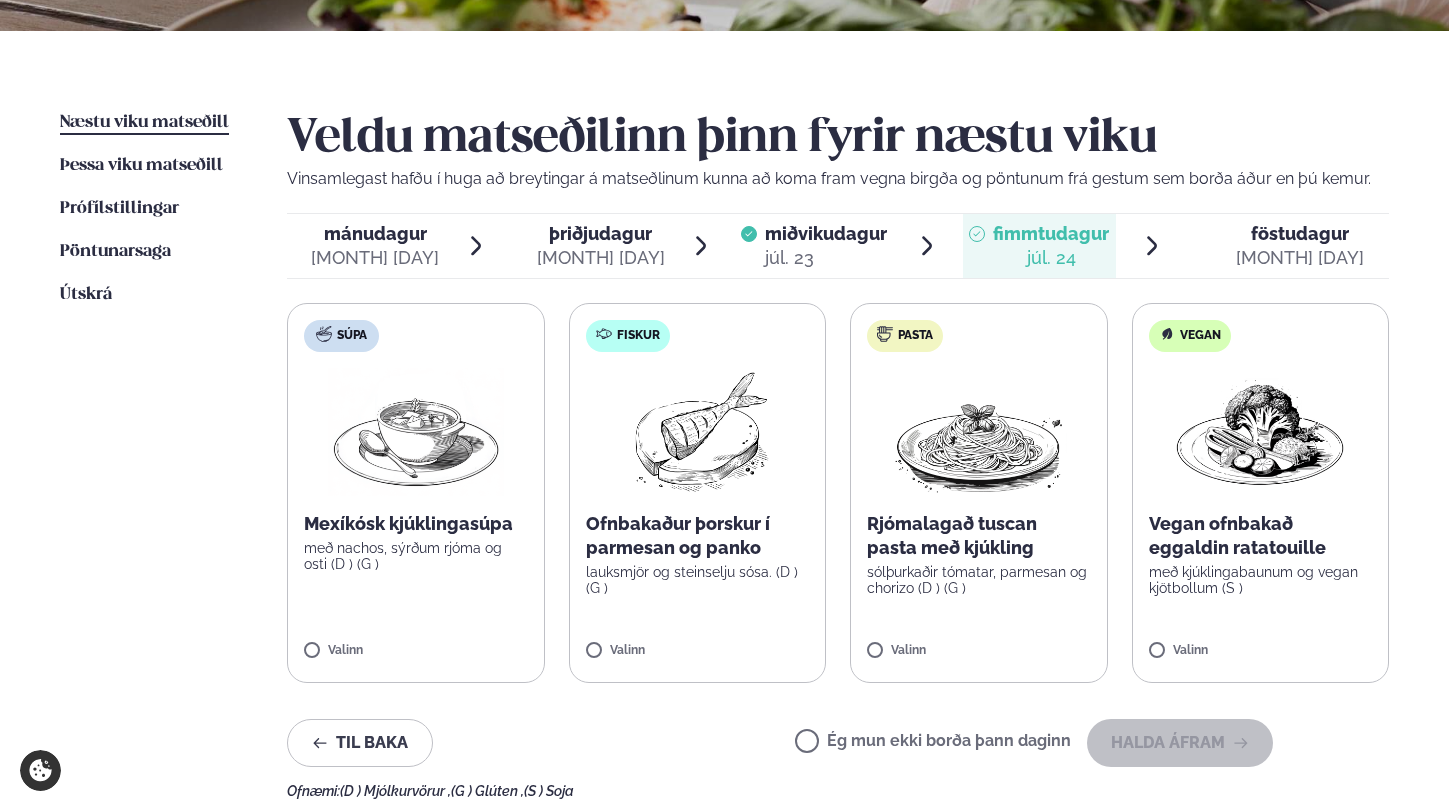 click on "Ég mun ekki borða þann daginn" at bounding box center [933, 743] 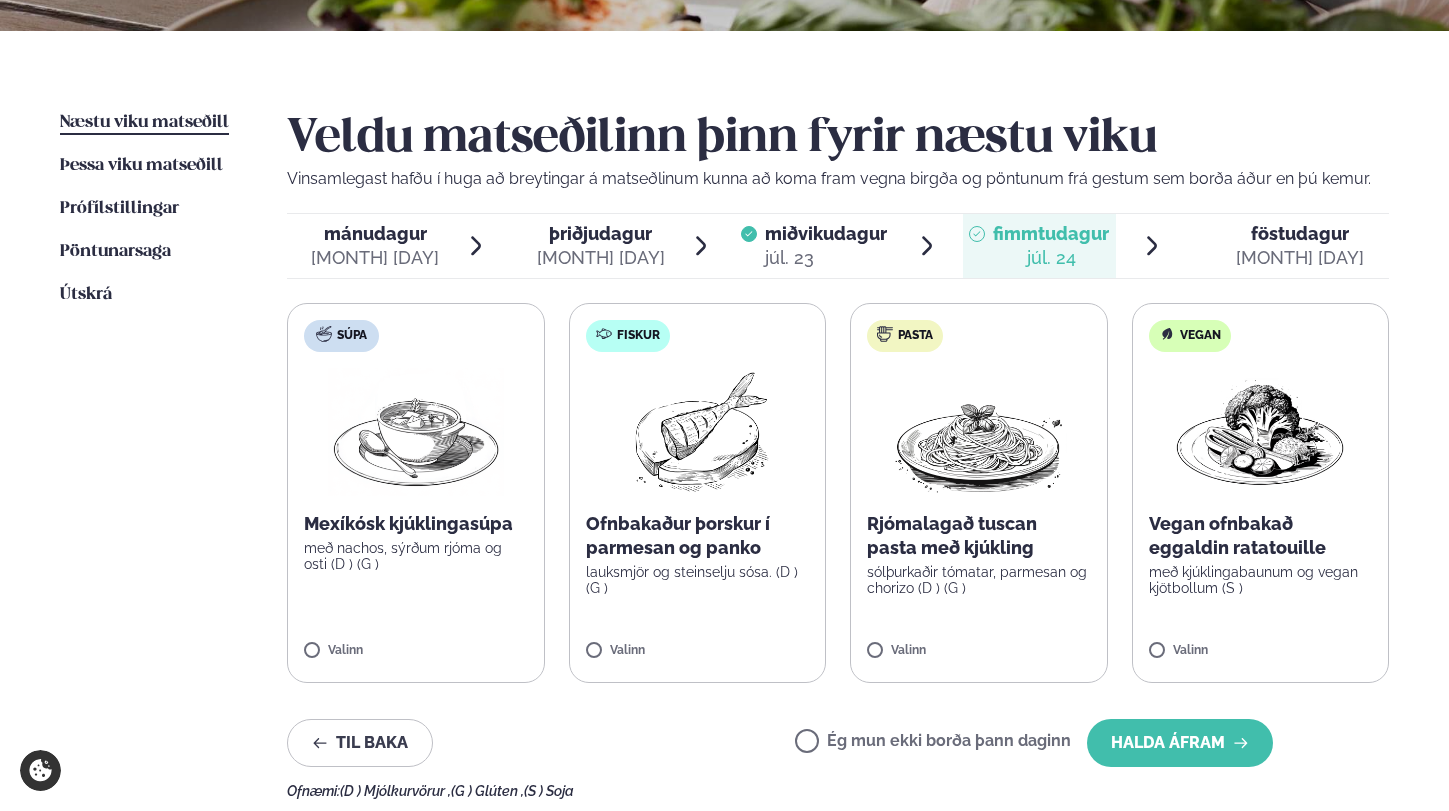 click on "Veldu matseðilinn þinn fyrir næstu viku   Vinsamlegast hafðu í huga að breytingar á matseðlinum kunna að koma fram vegna birgða og pöntunum frá gestum sem borða áður en þú kemur.     mánudagur   mán.   [MONTH] [DAY]     þriðjudagur   þri.   [MONTH] [DAY]     miðvikudagur   mið.   [MONTH] [DAY]     fimmtudagur   fim.   [MONTH] [DAY]     föstudagur   fös.   [MONTH] [DAY]             Súpa     Mexíkósk kjúklingasúpa   með nachos, sýrðum rjóma og osti  (D     ) (G     )       Valinn     Fiskur     Ofnbakaður þorskur í parmesan og panko   lauksmjör og steinselju sósa.   (D     ) (G     )       Valinn     Pasta     Rjómalagað tuscan pasta með kjúkling    sólþurkaðir tómatar, parmesan og chorizo  (D     ) (G     )       Valinn     Vegan     Vegan ofnbakað eggaldin ratatouille   með kjúklingabaunum og vegan kjötbollum  (S     )       Valinn
Til baka
Ég mun ekki borða þann daginn
Halda áfram
Ofnæmi:" at bounding box center (838, 455) 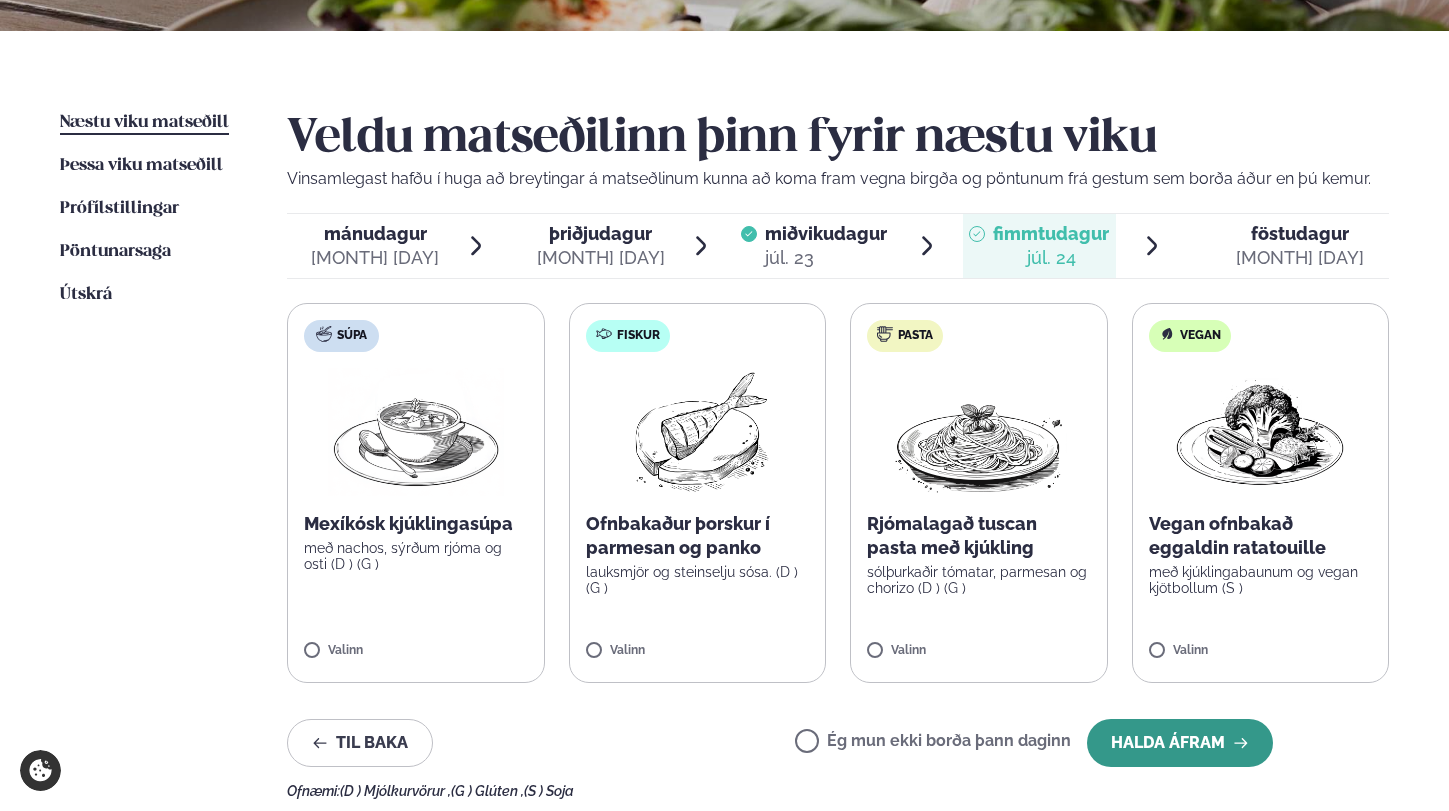 click on "Halda áfram" at bounding box center (1180, 743) 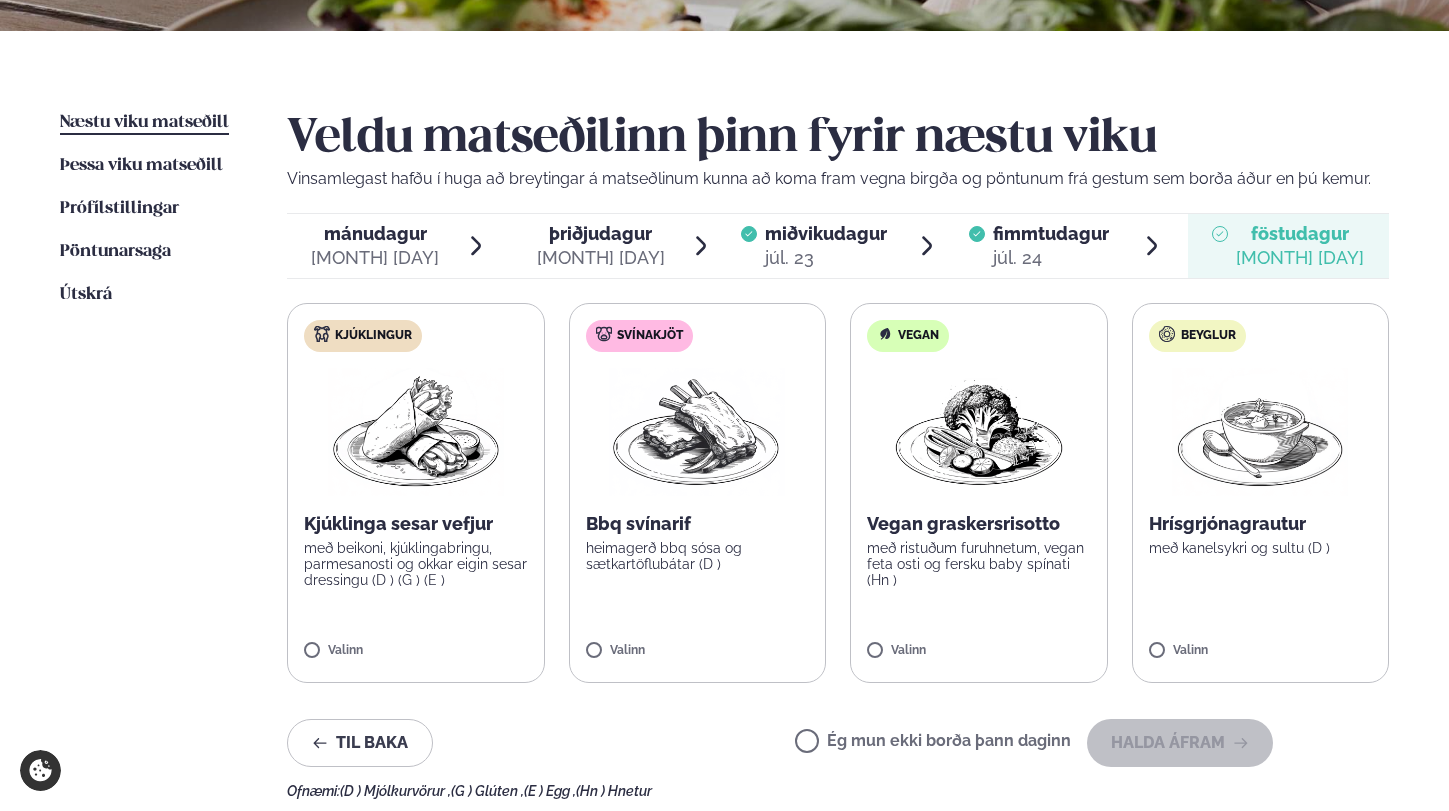 click on "Ég mun ekki borða þann daginn
Halda áfram" at bounding box center (1034, 743) 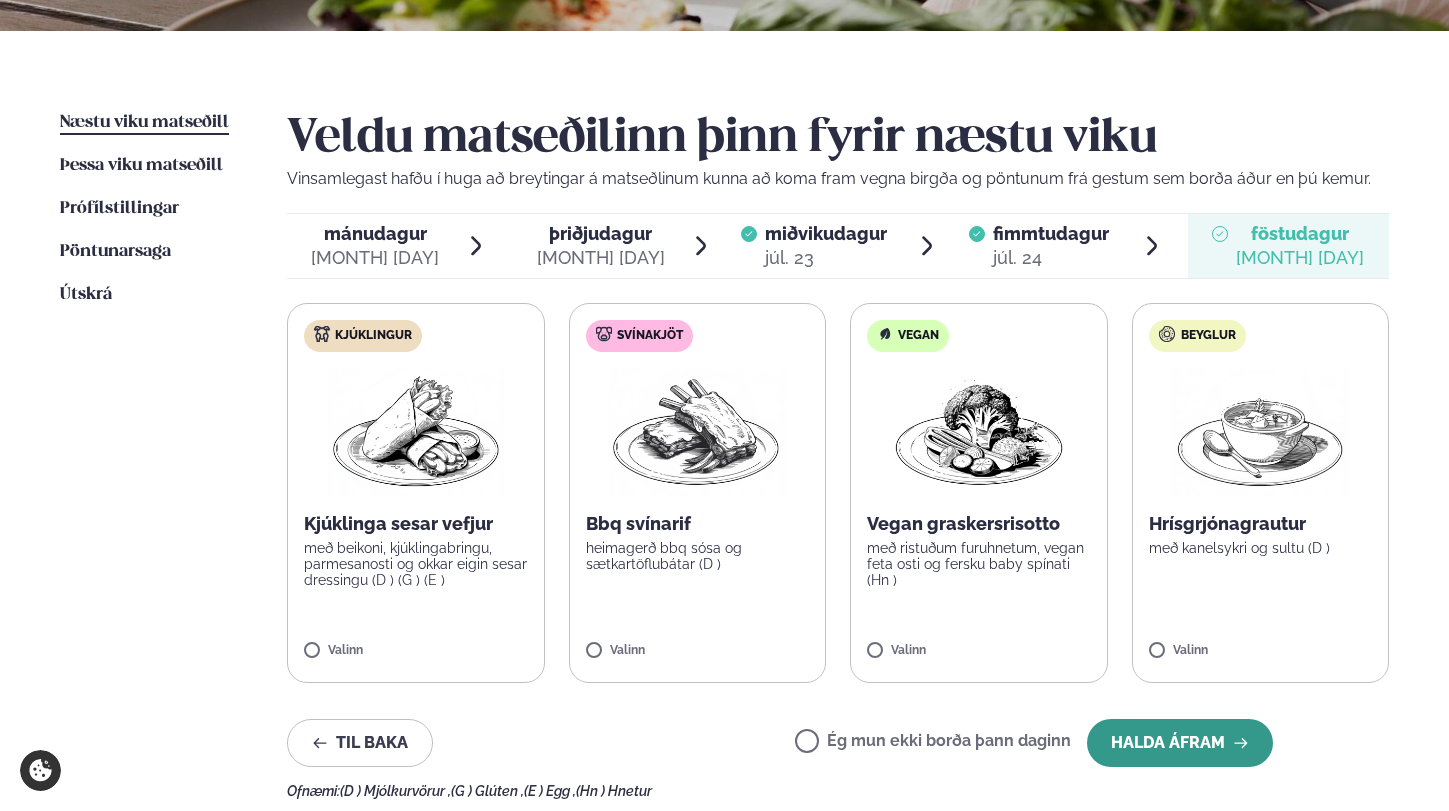 click on "Halda áfram" at bounding box center (1180, 743) 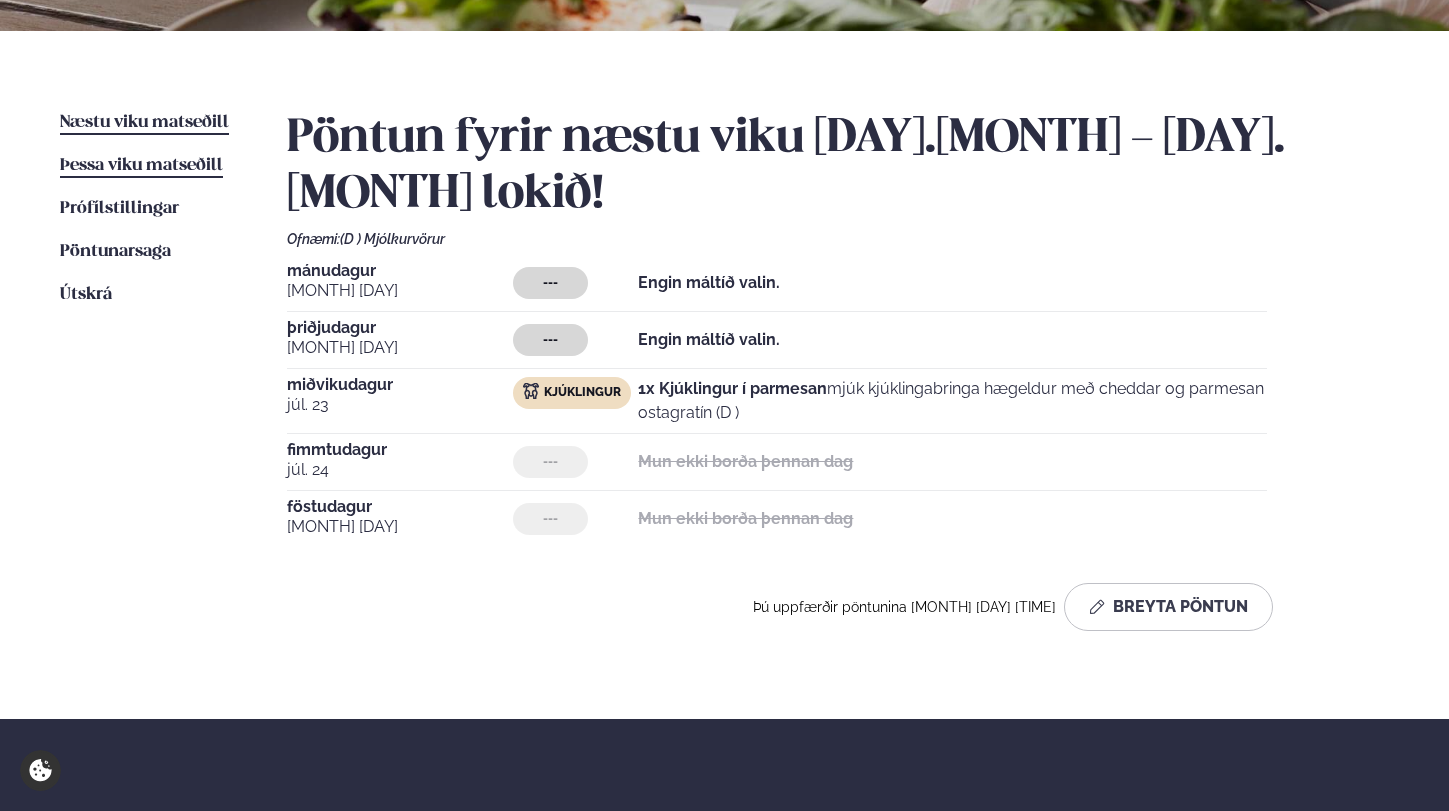 click on "Þessa viku matseðill" at bounding box center [141, 165] 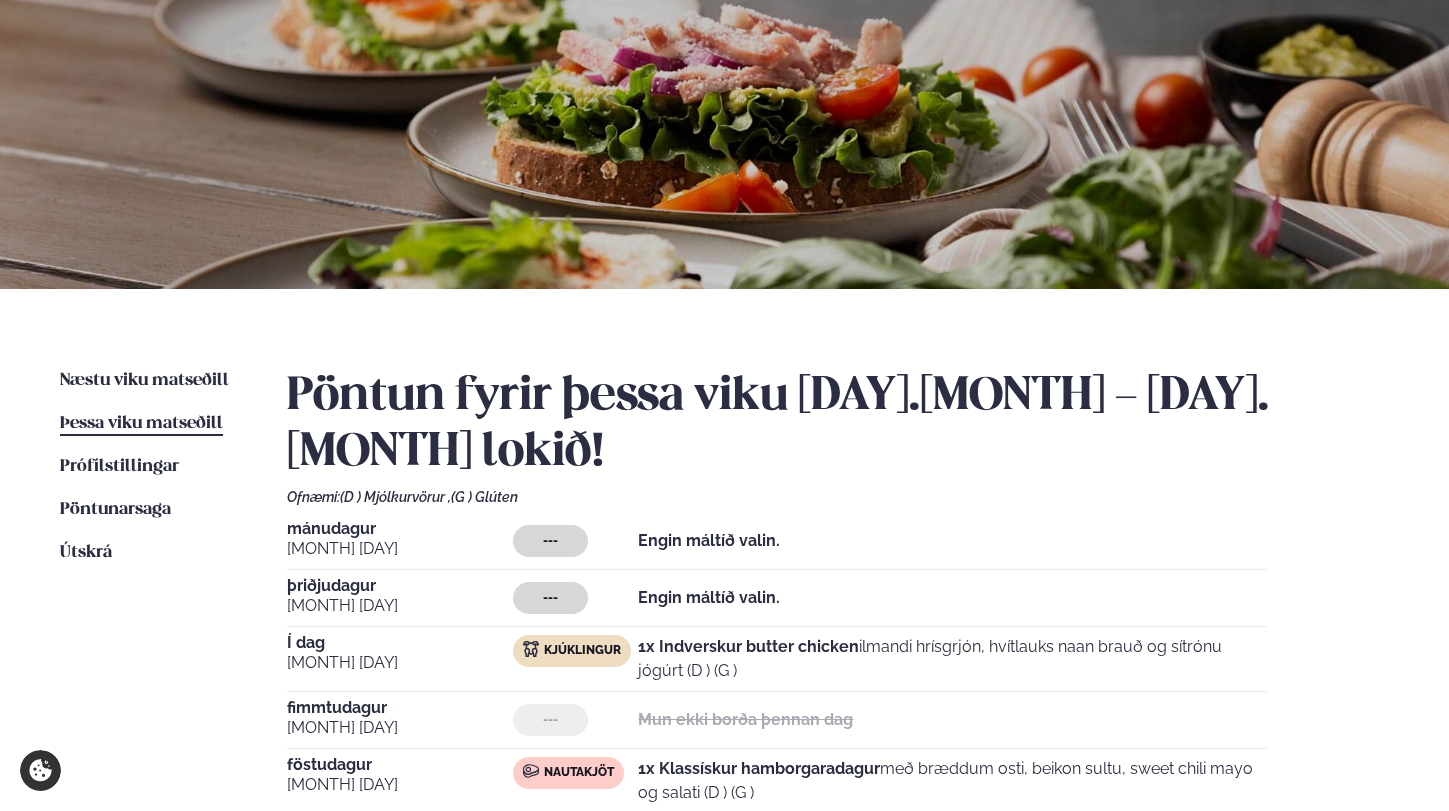 scroll, scrollTop: 374, scrollLeft: 0, axis: vertical 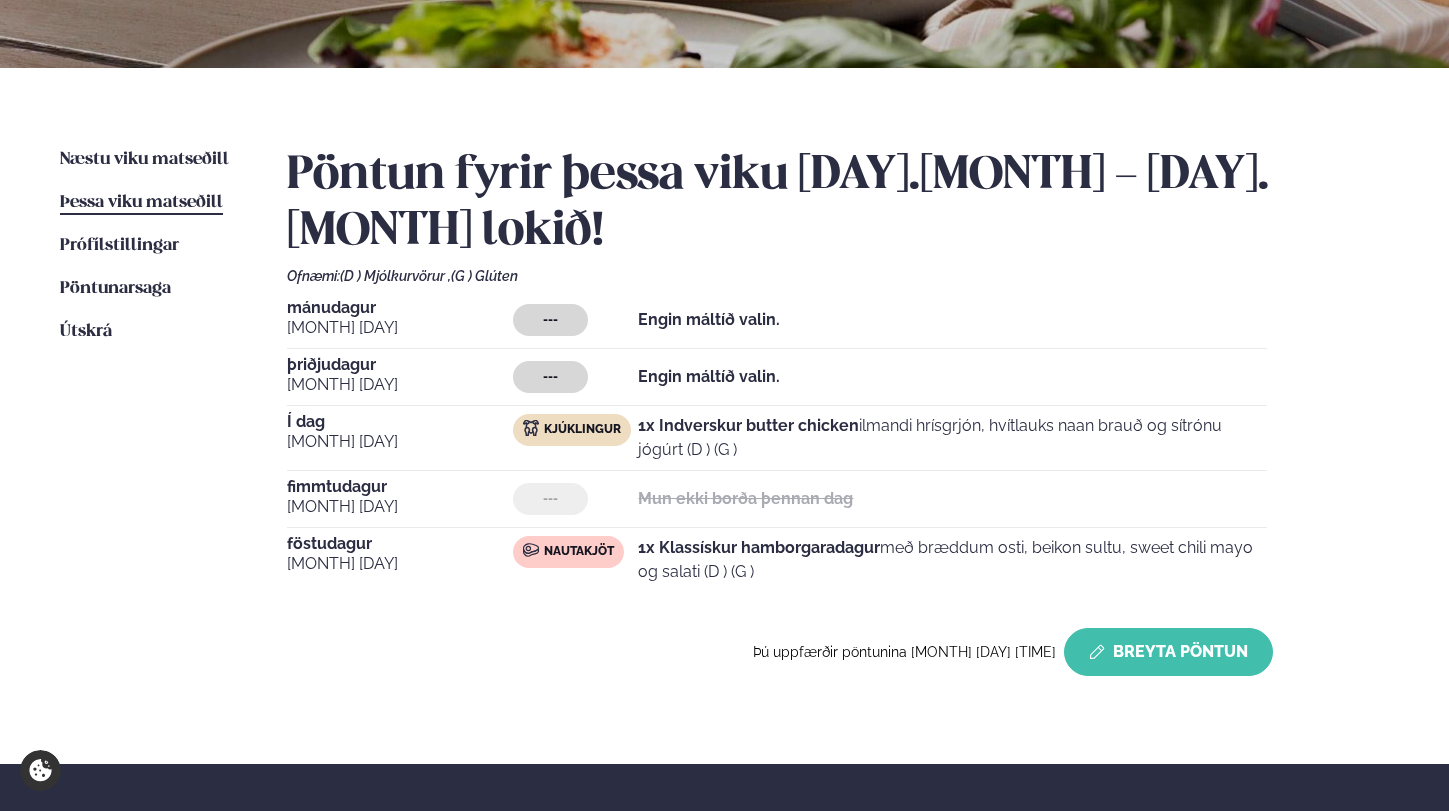 click on "Breyta Pöntun" at bounding box center (1168, 652) 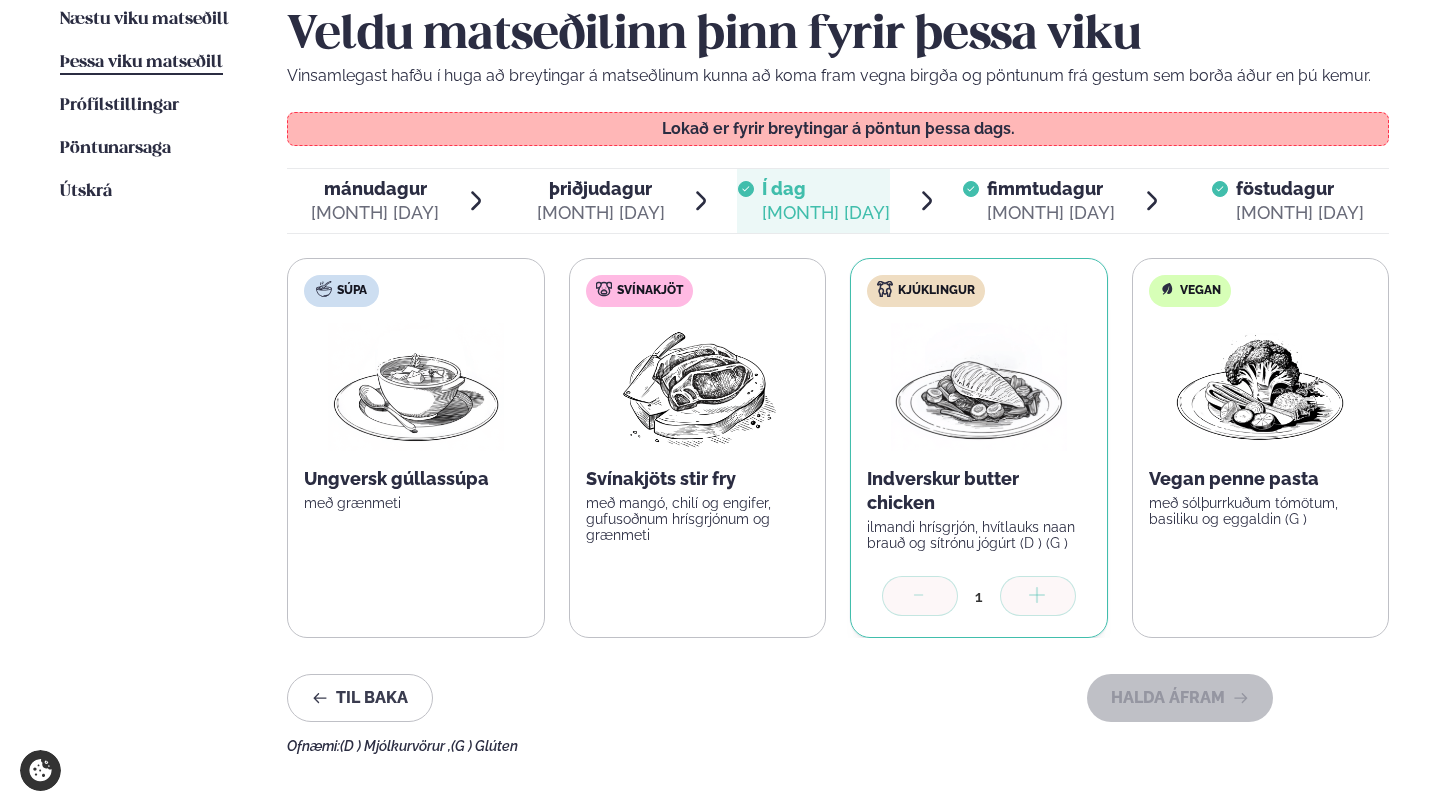 scroll, scrollTop: 513, scrollLeft: 0, axis: vertical 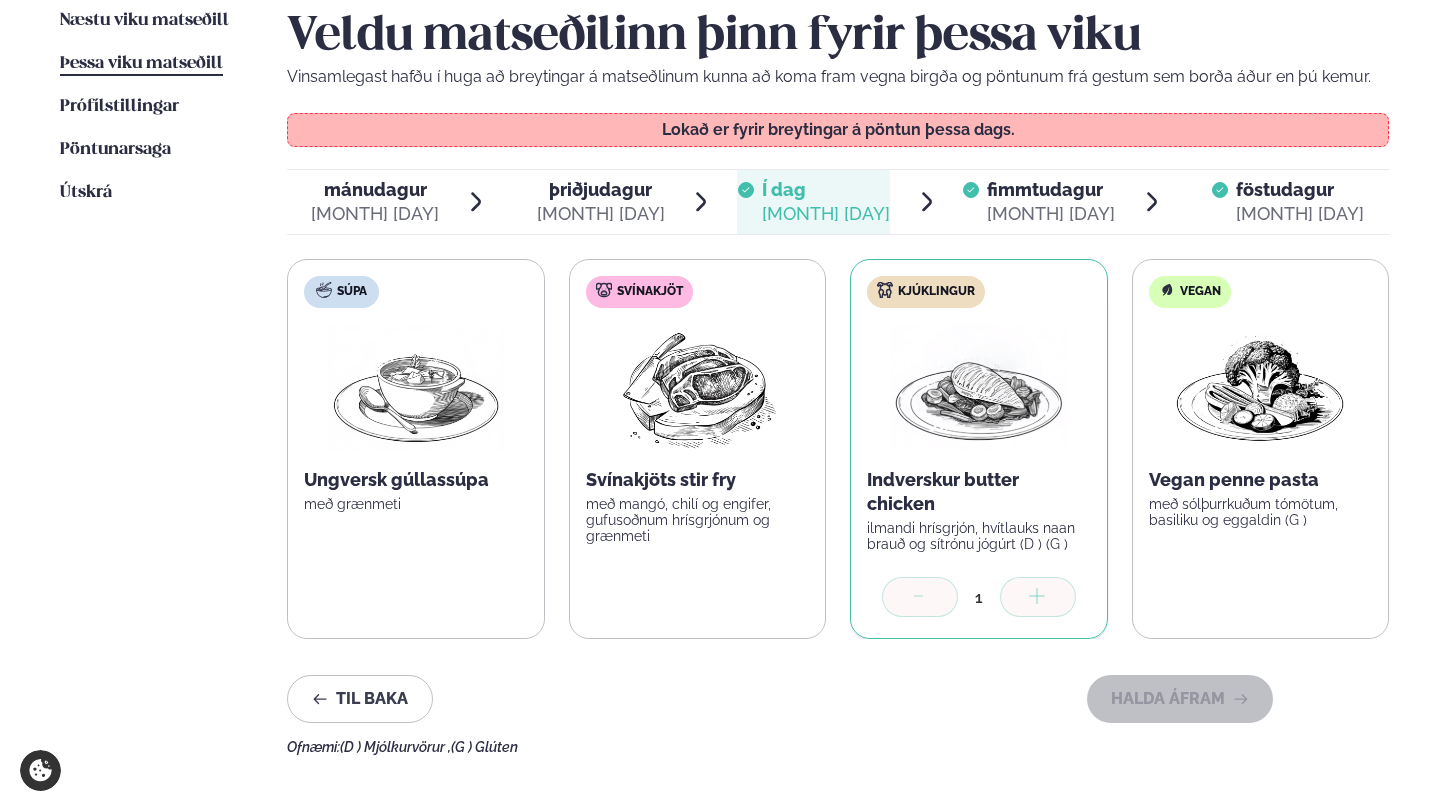 click on "föstudagur" at bounding box center [1285, 189] 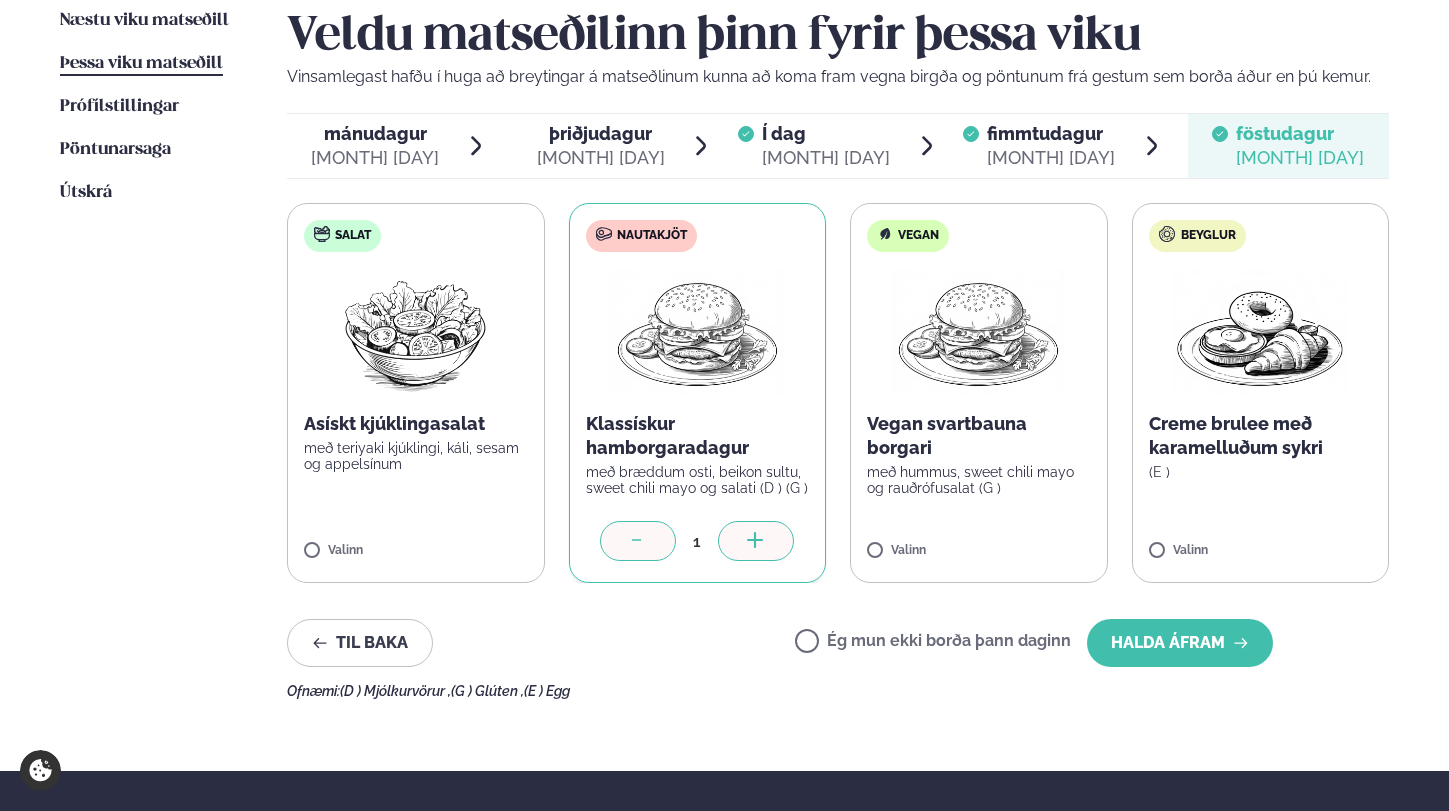 click at bounding box center (638, 541) 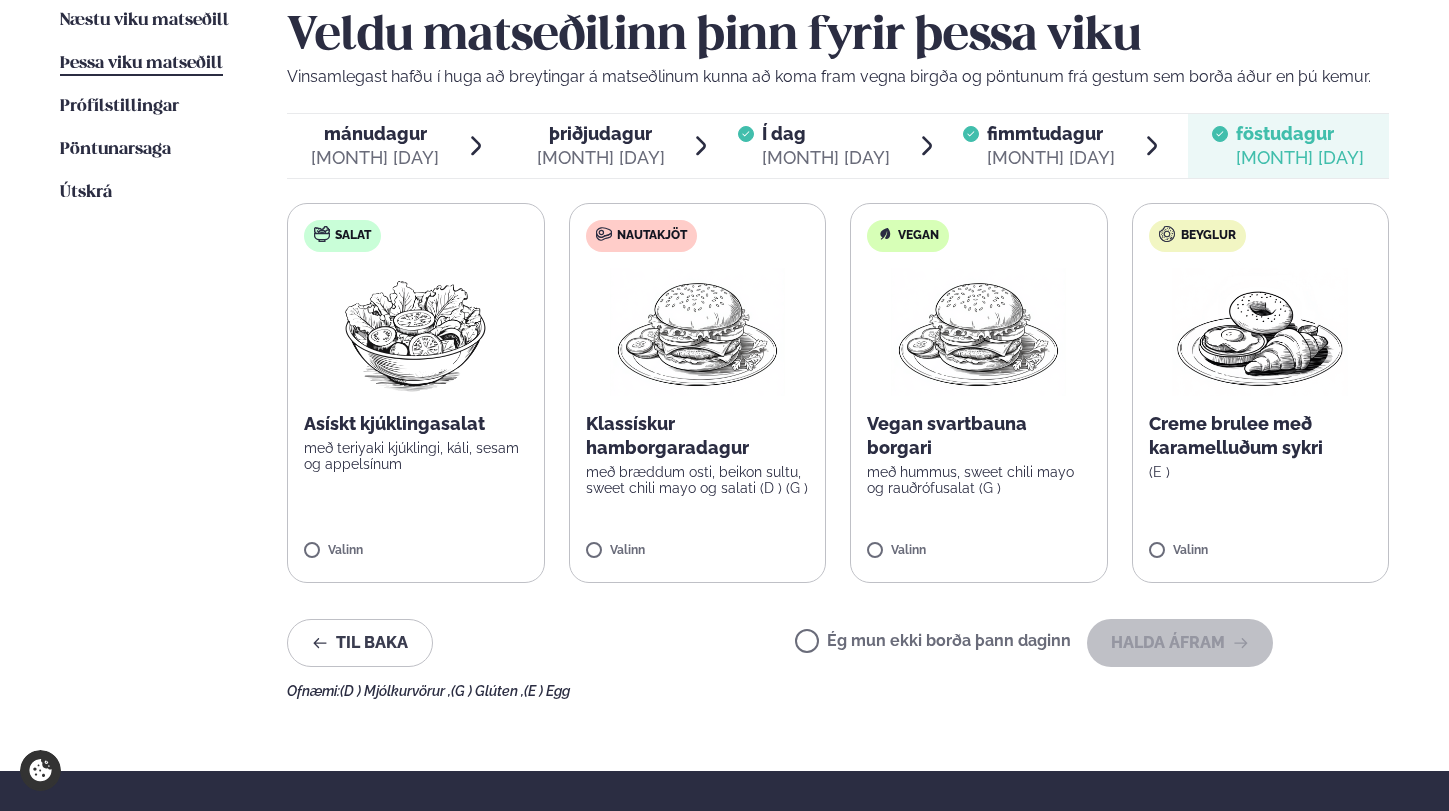 click on "Ég mun ekki borða þann daginn" at bounding box center (933, 643) 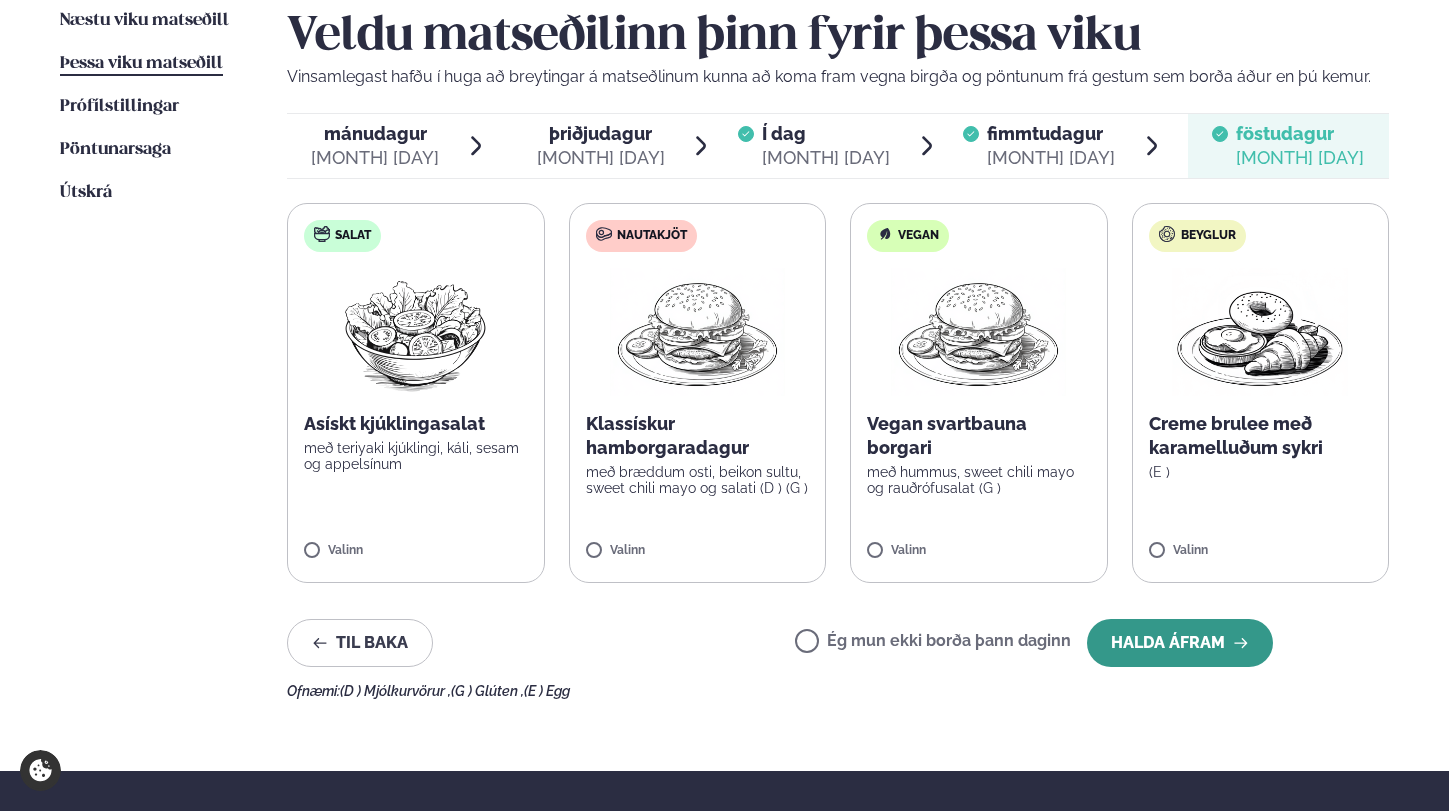 click on "Halda áfram" at bounding box center [1180, 643] 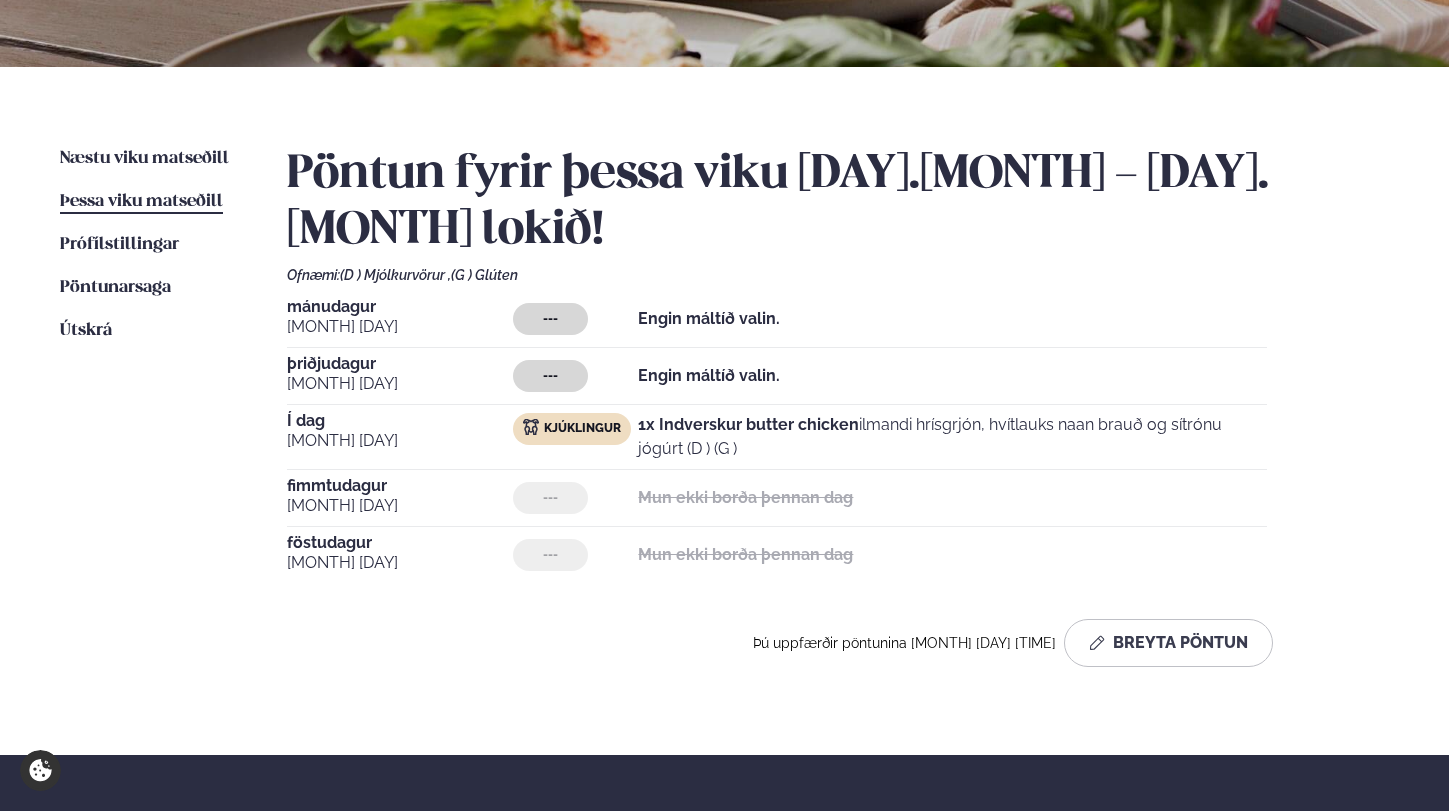 scroll, scrollTop: 350, scrollLeft: 0, axis: vertical 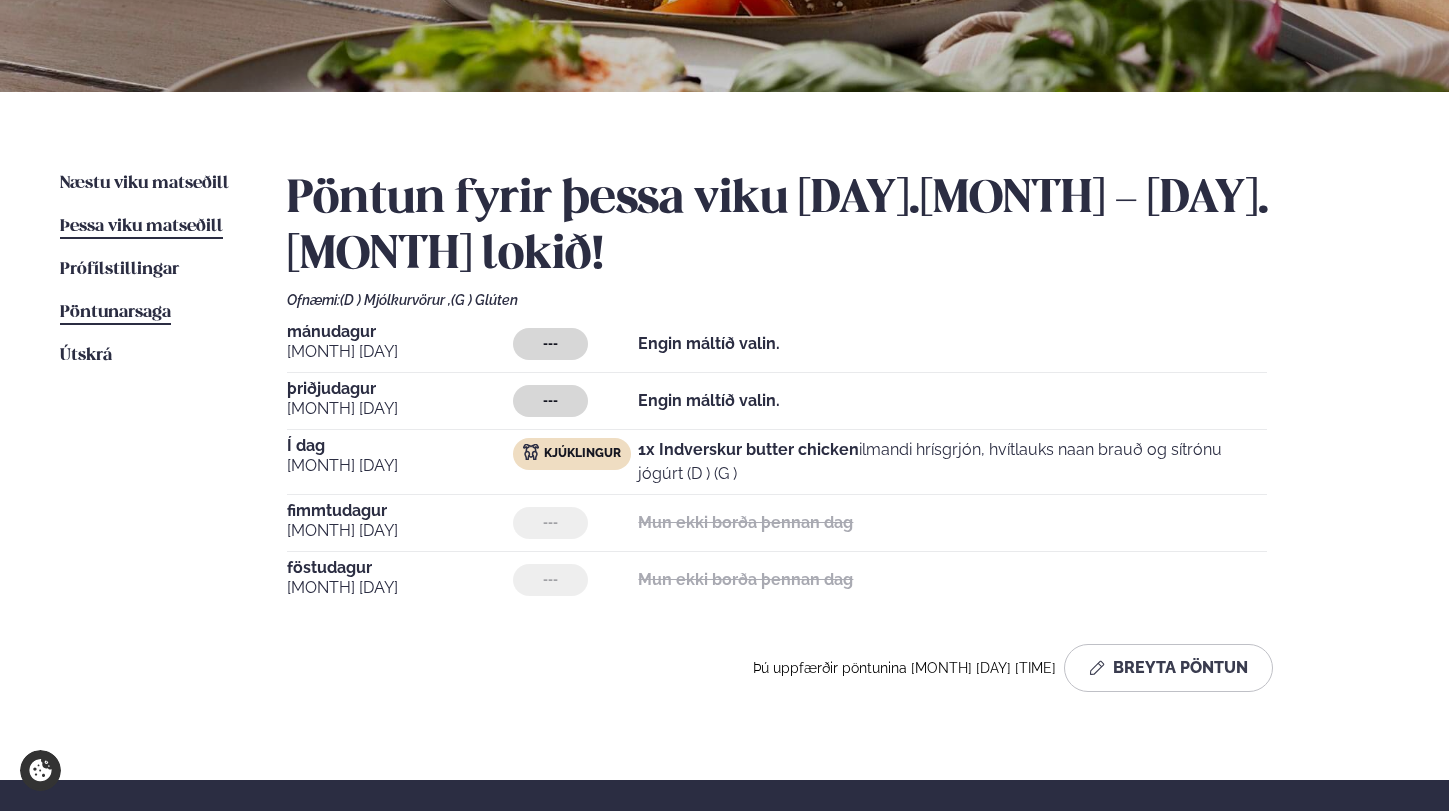 click on "Pöntunarsaga" at bounding box center [115, 312] 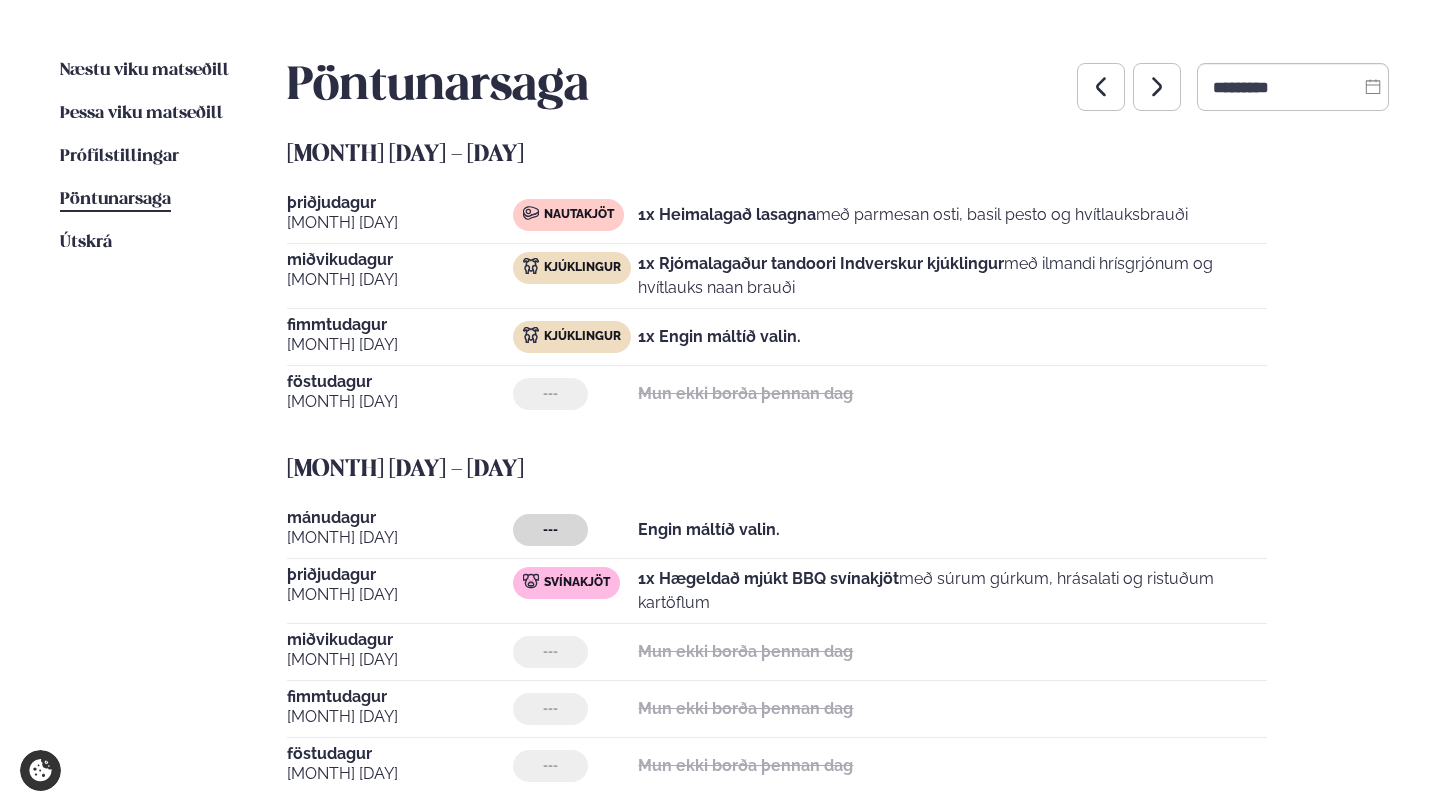 scroll, scrollTop: 466, scrollLeft: 0, axis: vertical 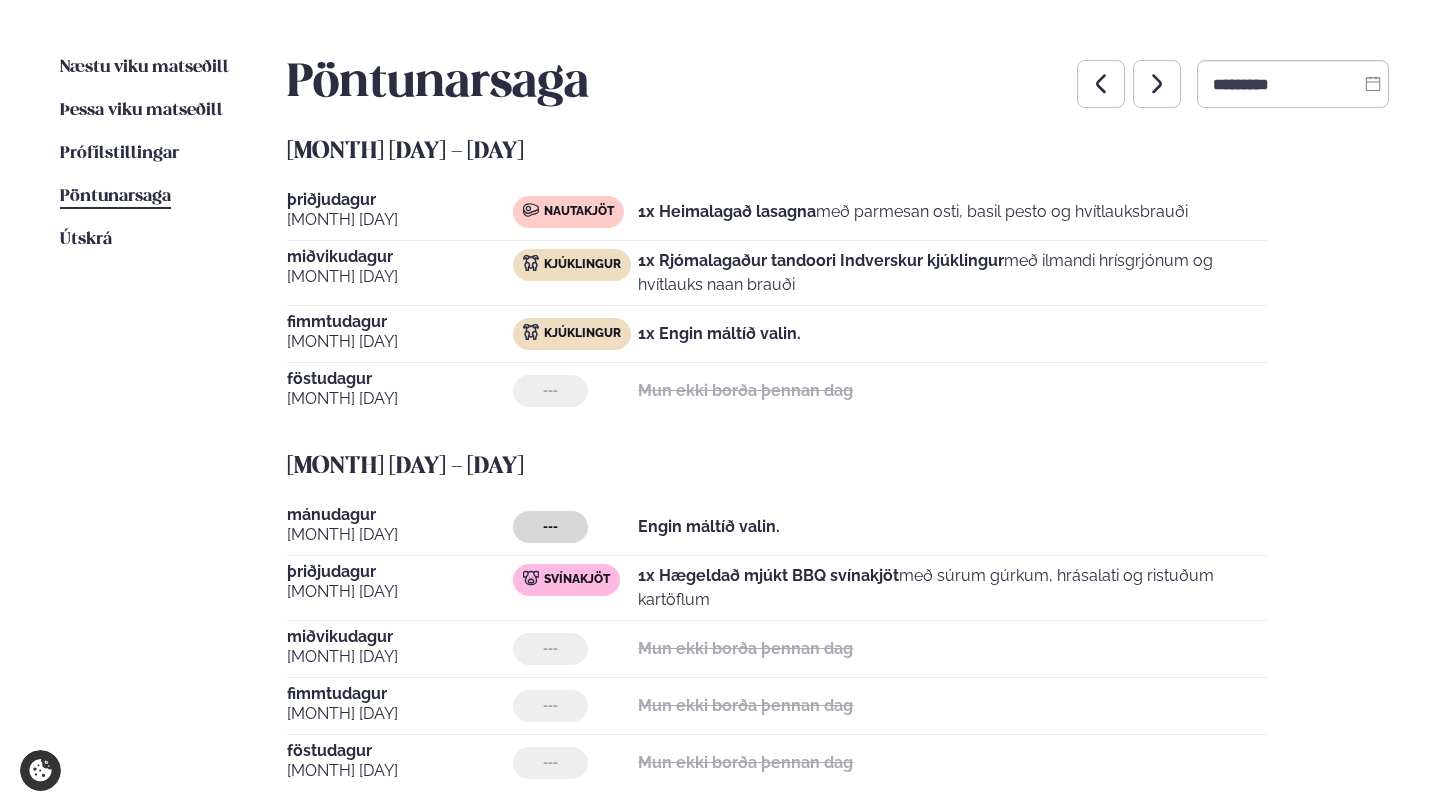 click at bounding box center [1101, 84] 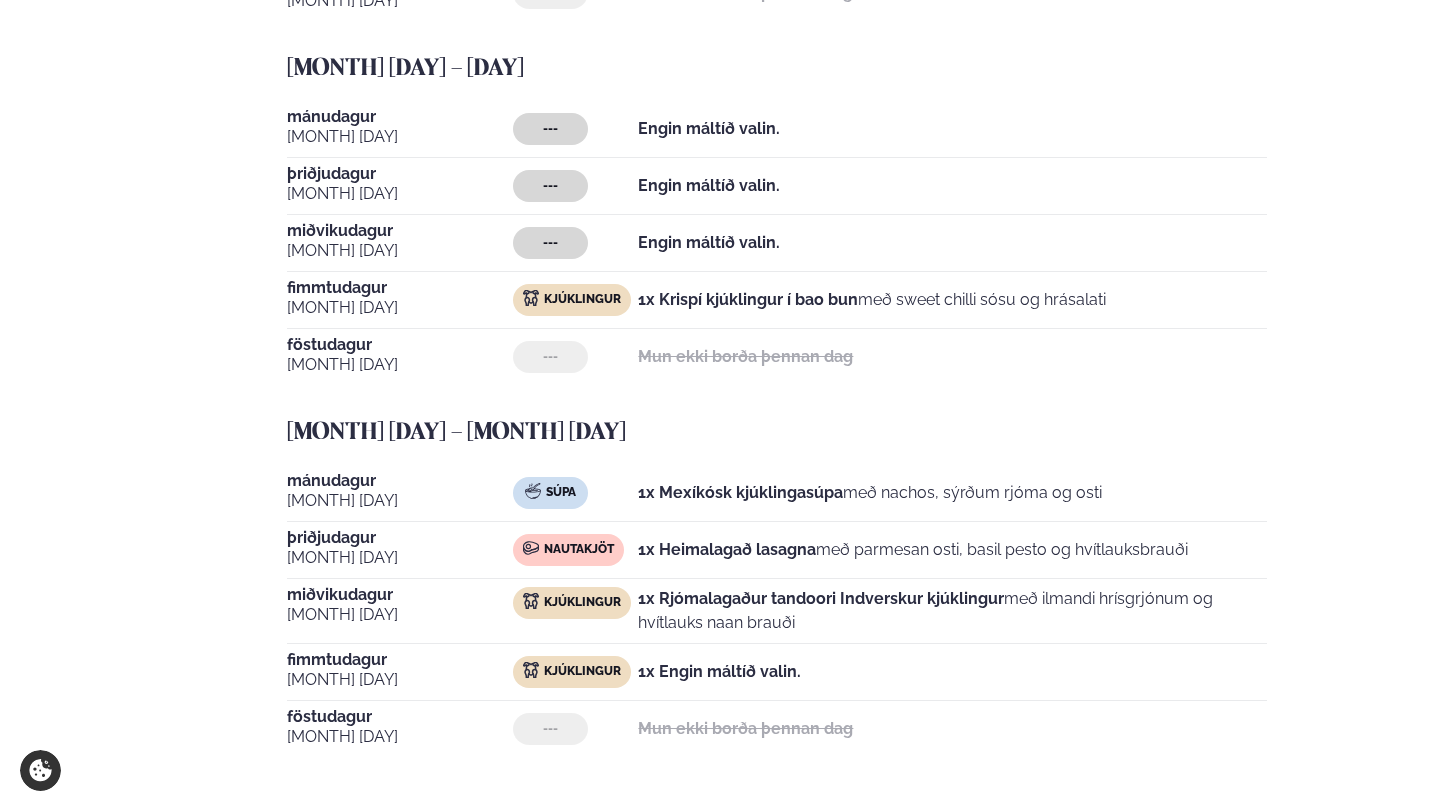 scroll, scrollTop: 923, scrollLeft: 0, axis: vertical 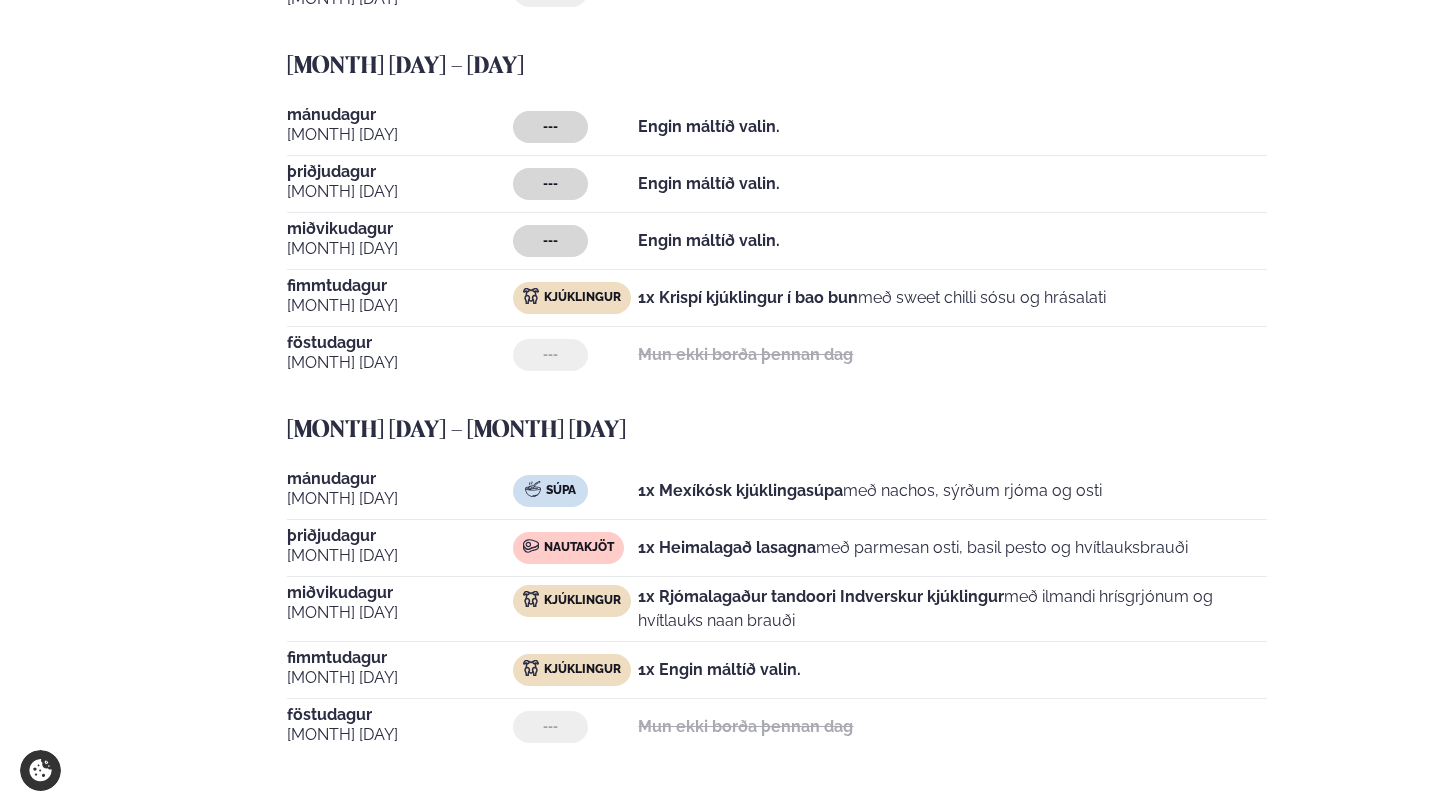 click on "1x Engin máltíð valin." at bounding box center [719, 669] 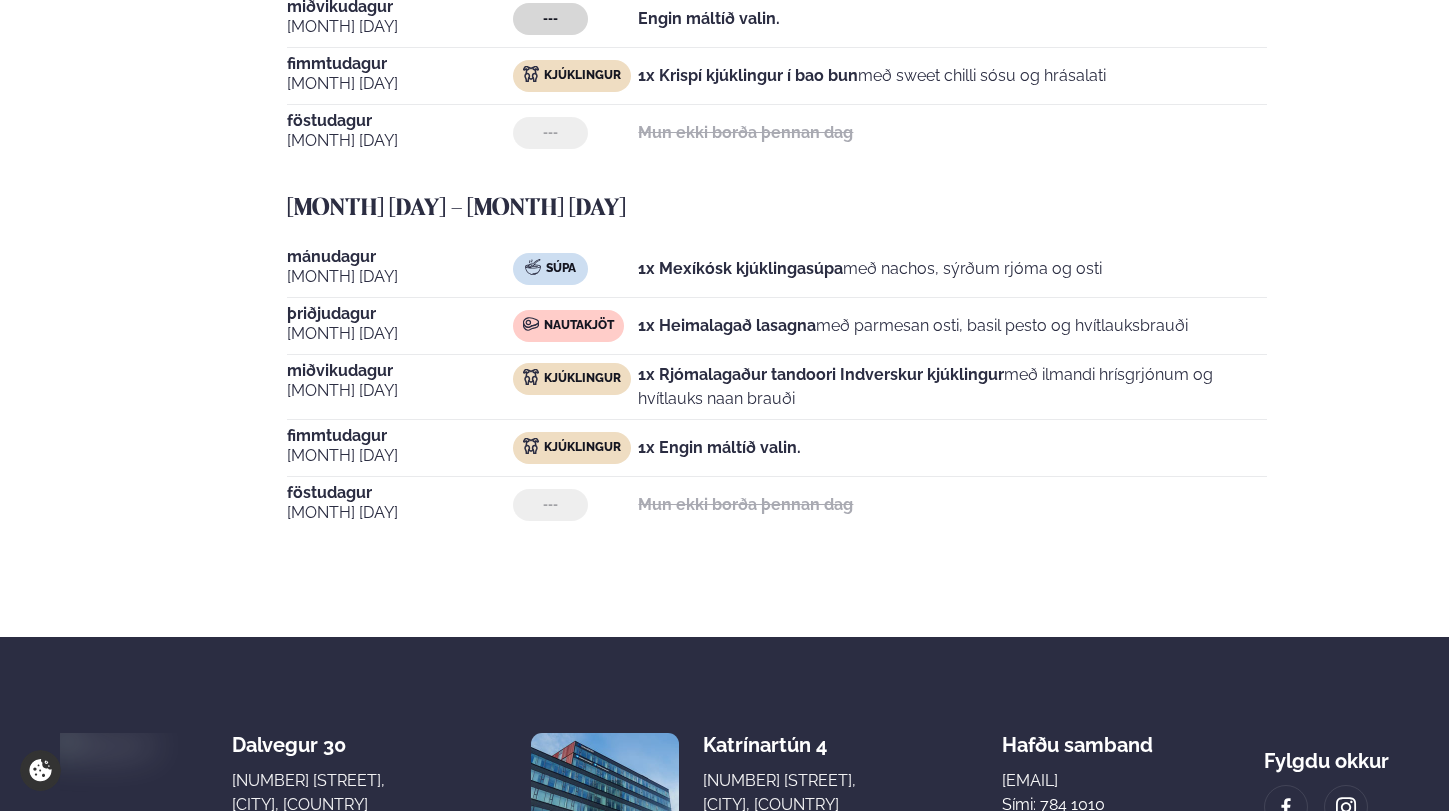 scroll, scrollTop: 1146, scrollLeft: 0, axis: vertical 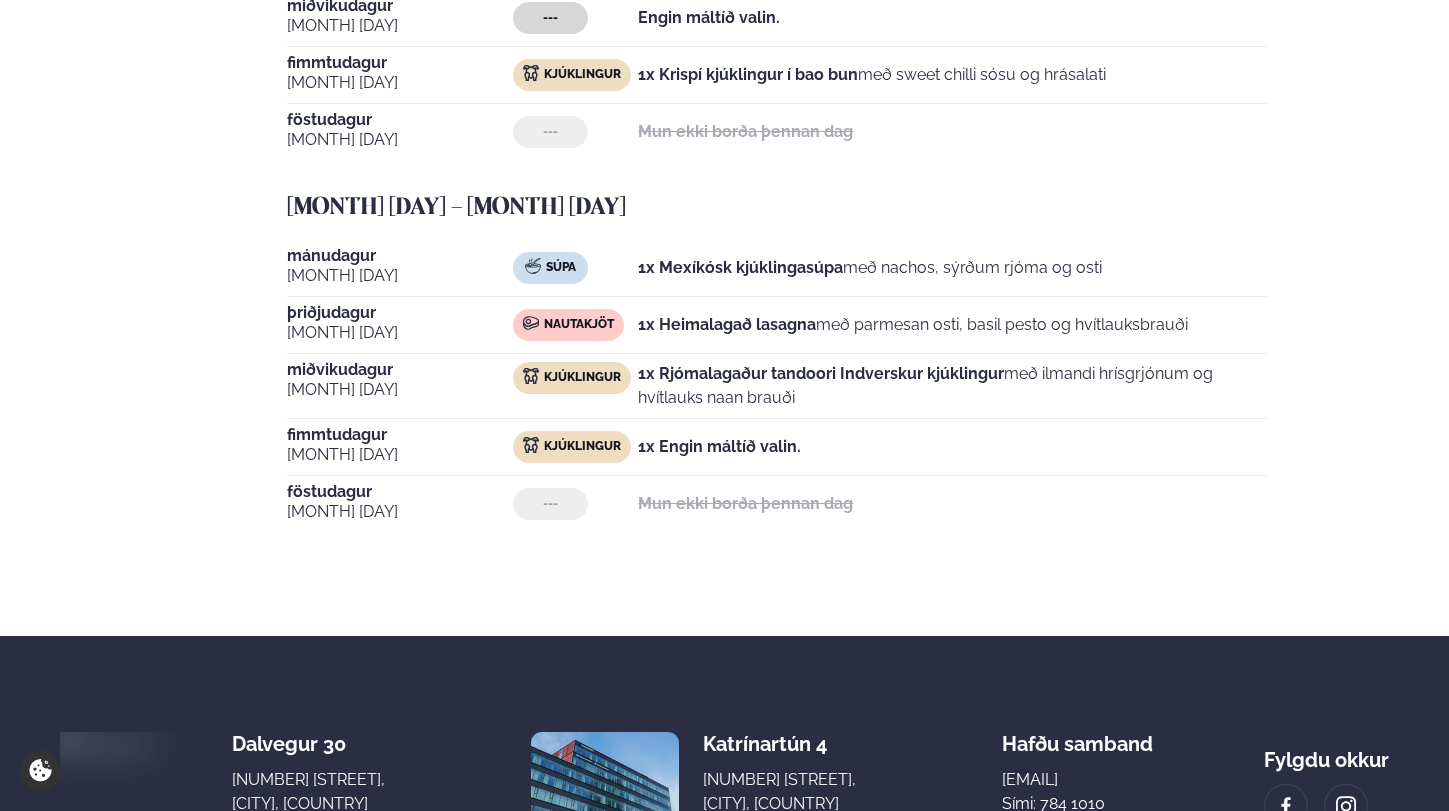 click on "Kjúklingur" at bounding box center [582, 447] 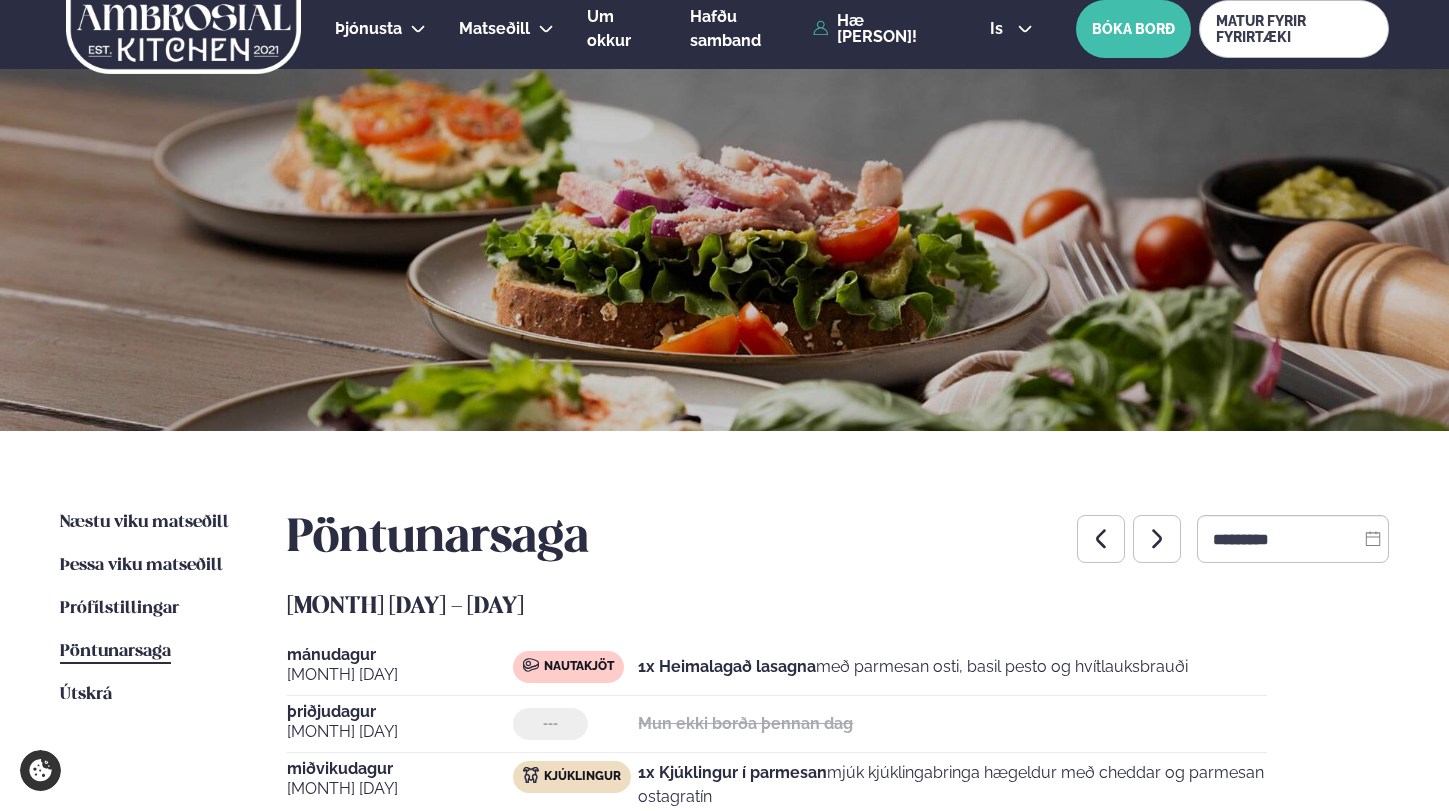 scroll, scrollTop: 13, scrollLeft: 0, axis: vertical 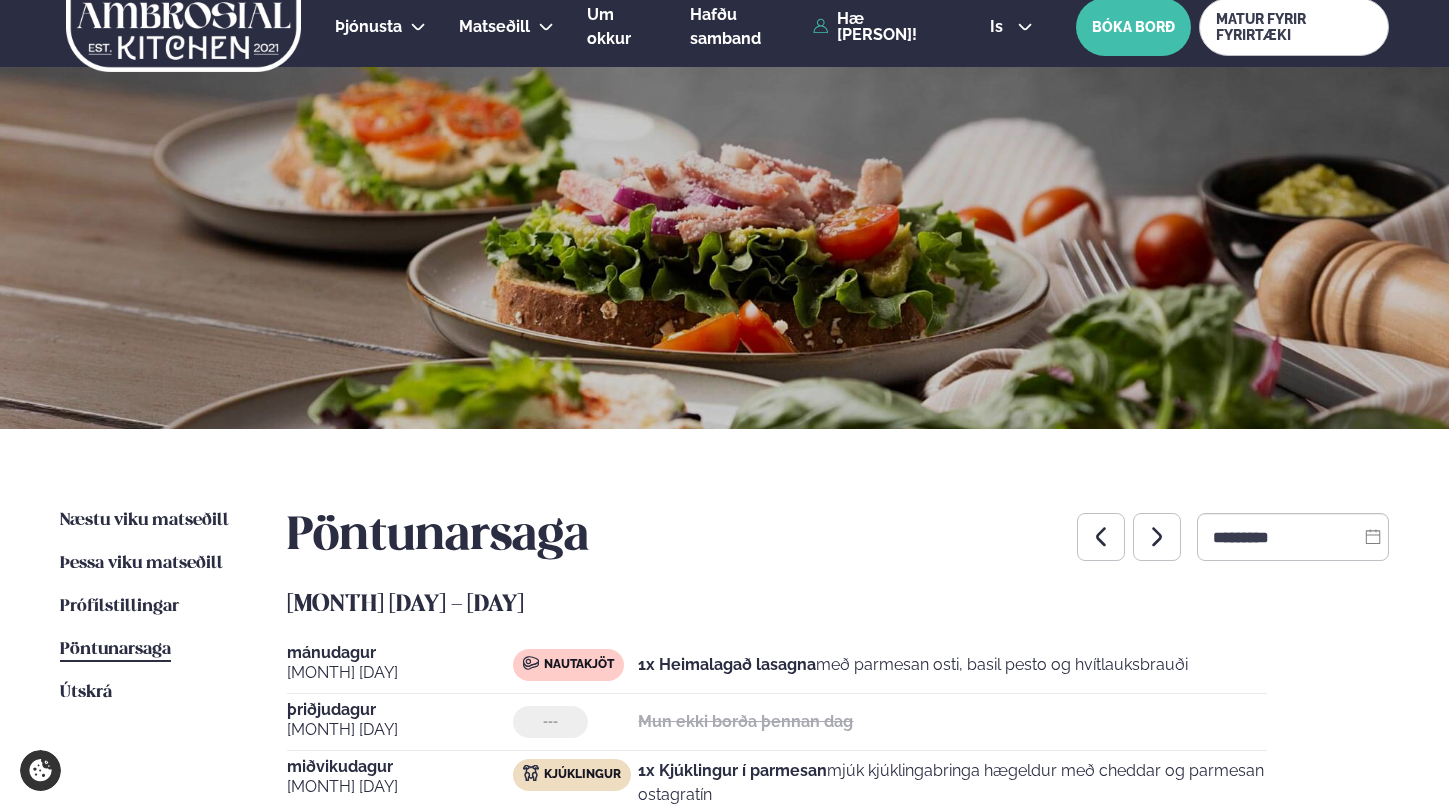 click at bounding box center [1157, 537] 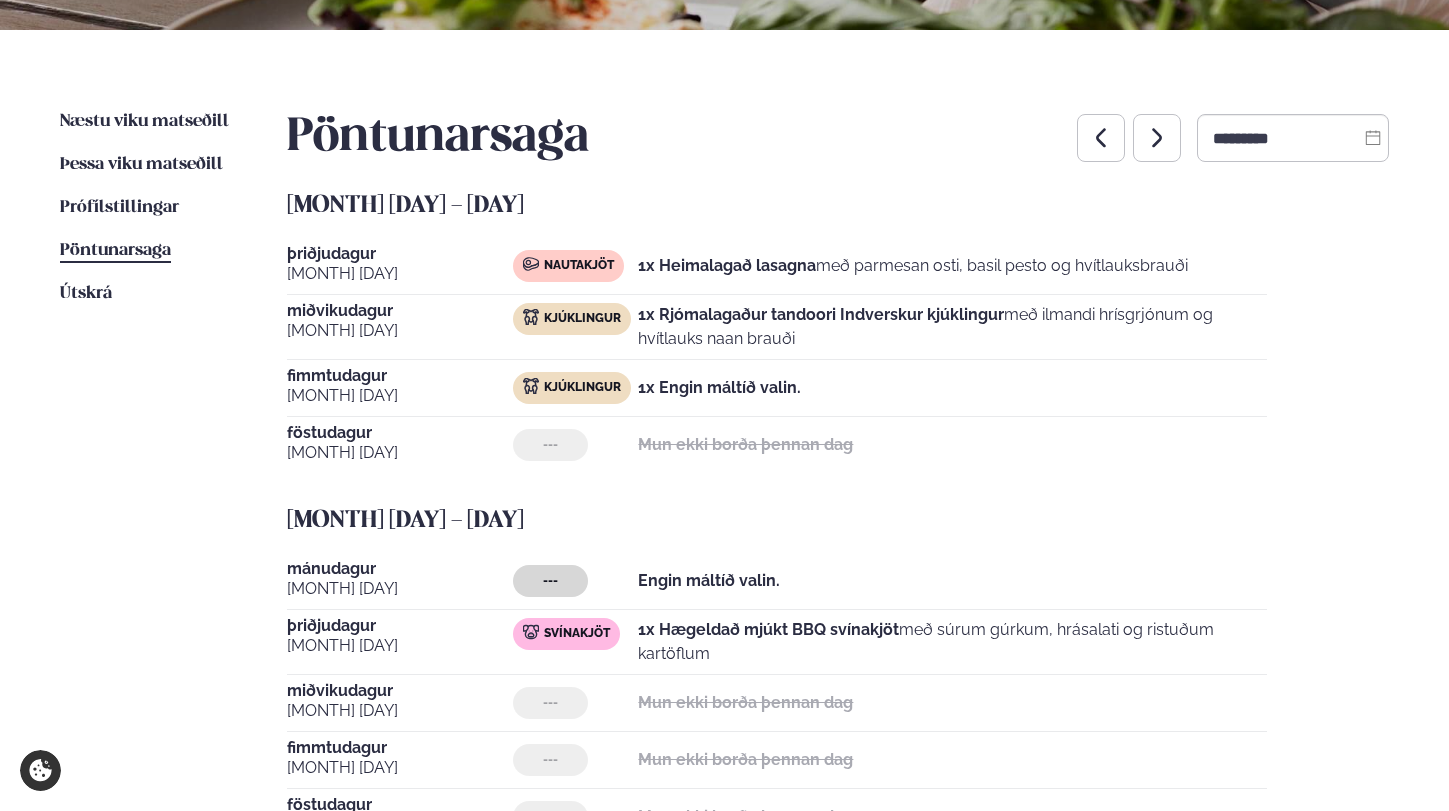 scroll, scrollTop: 430, scrollLeft: 0, axis: vertical 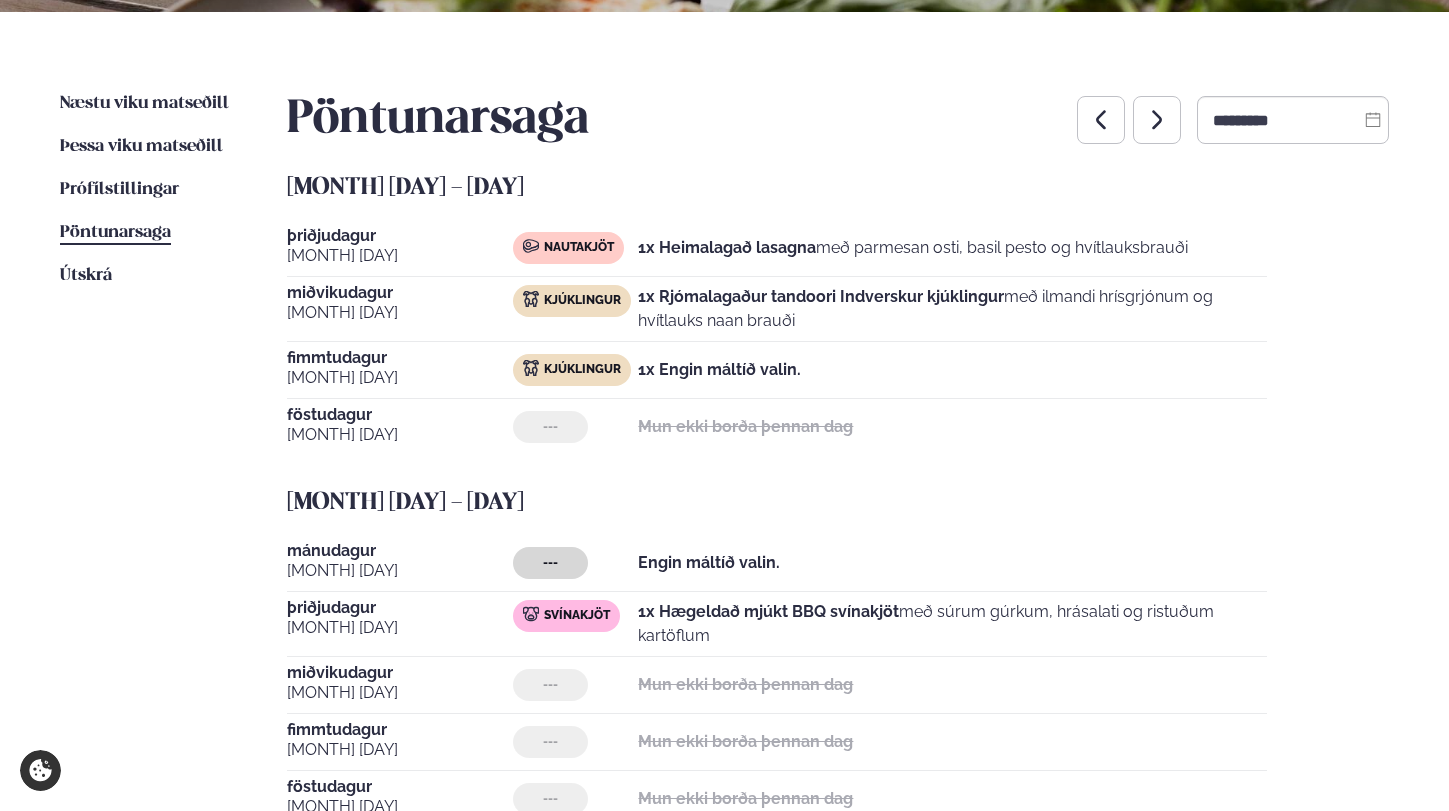 click 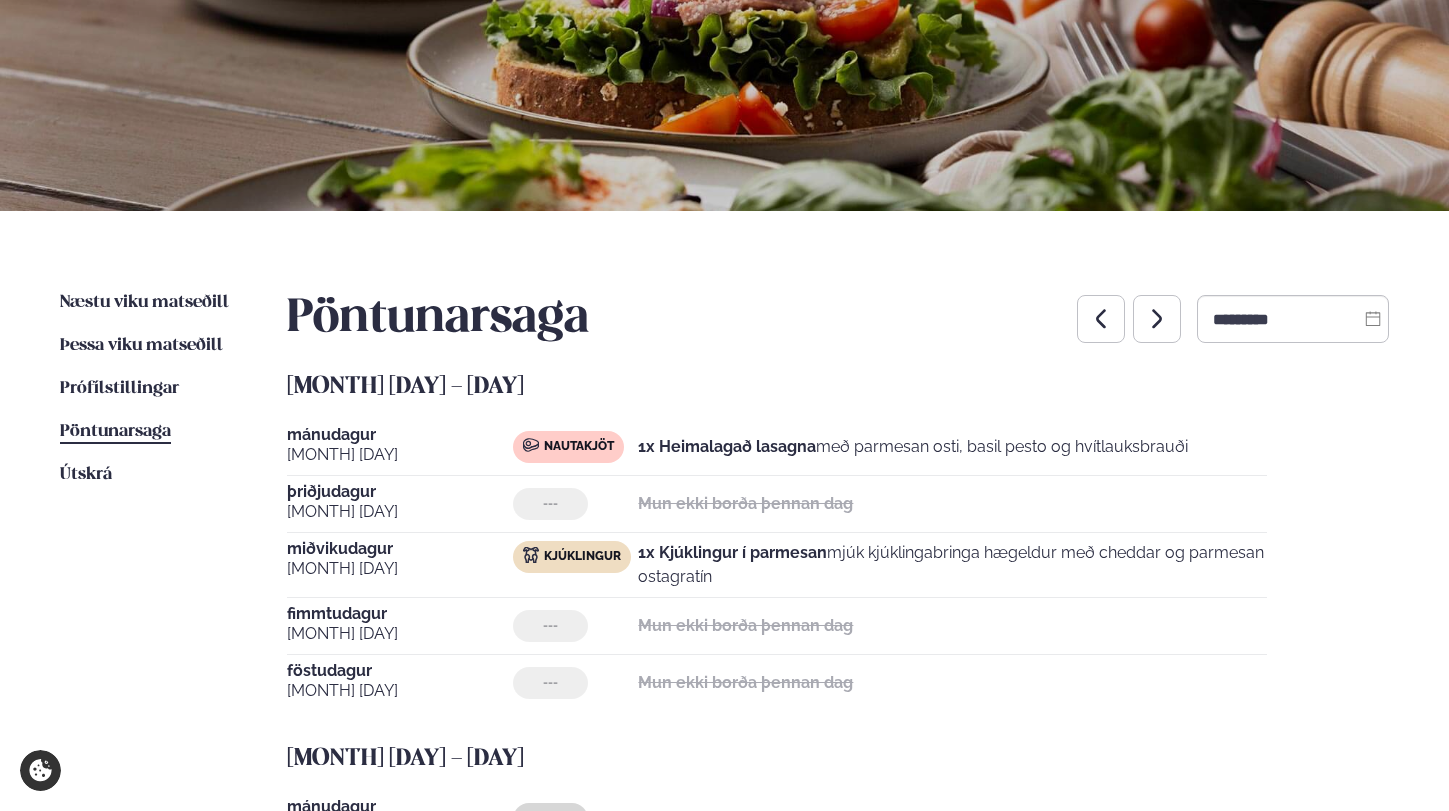 scroll, scrollTop: 0, scrollLeft: 0, axis: both 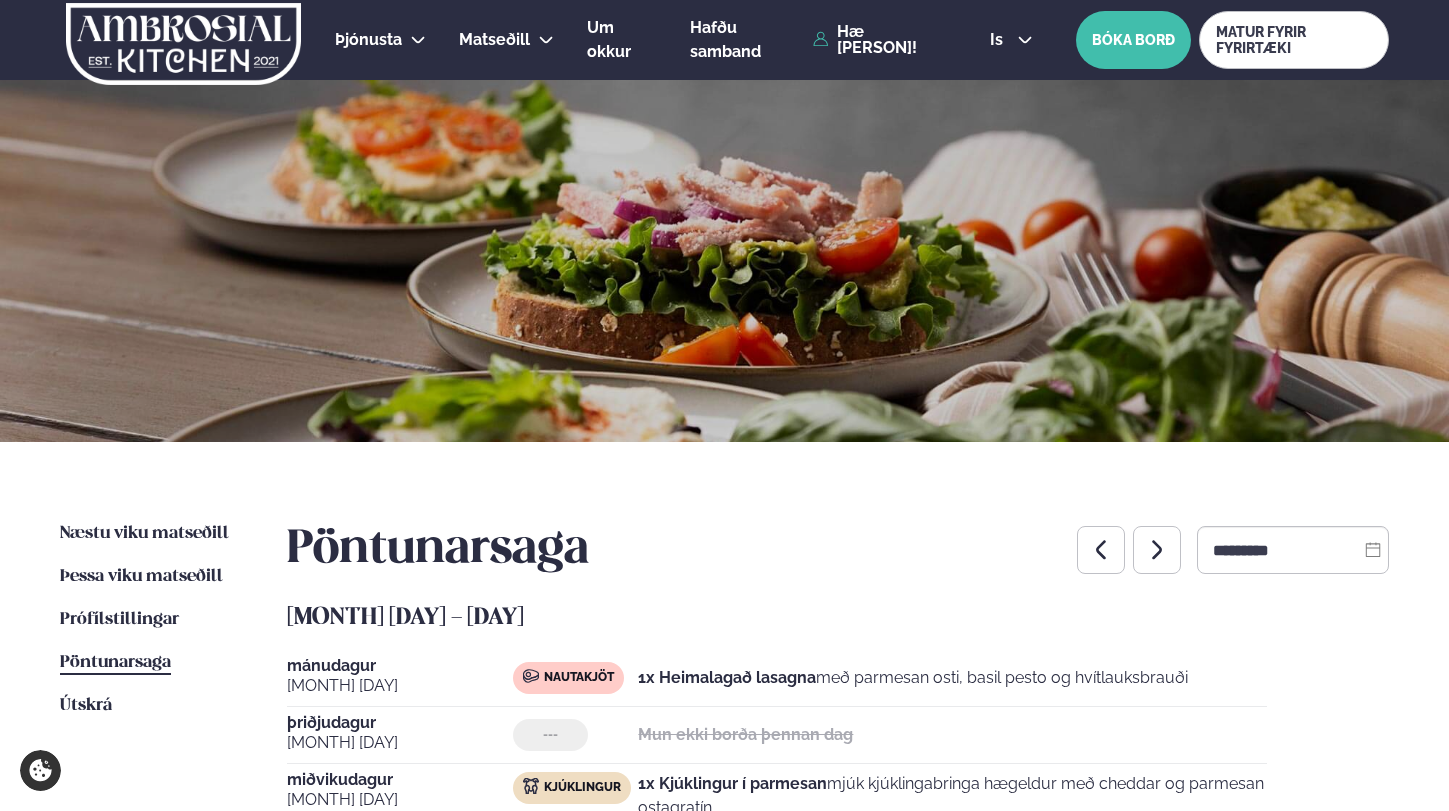 click at bounding box center (1157, 550) 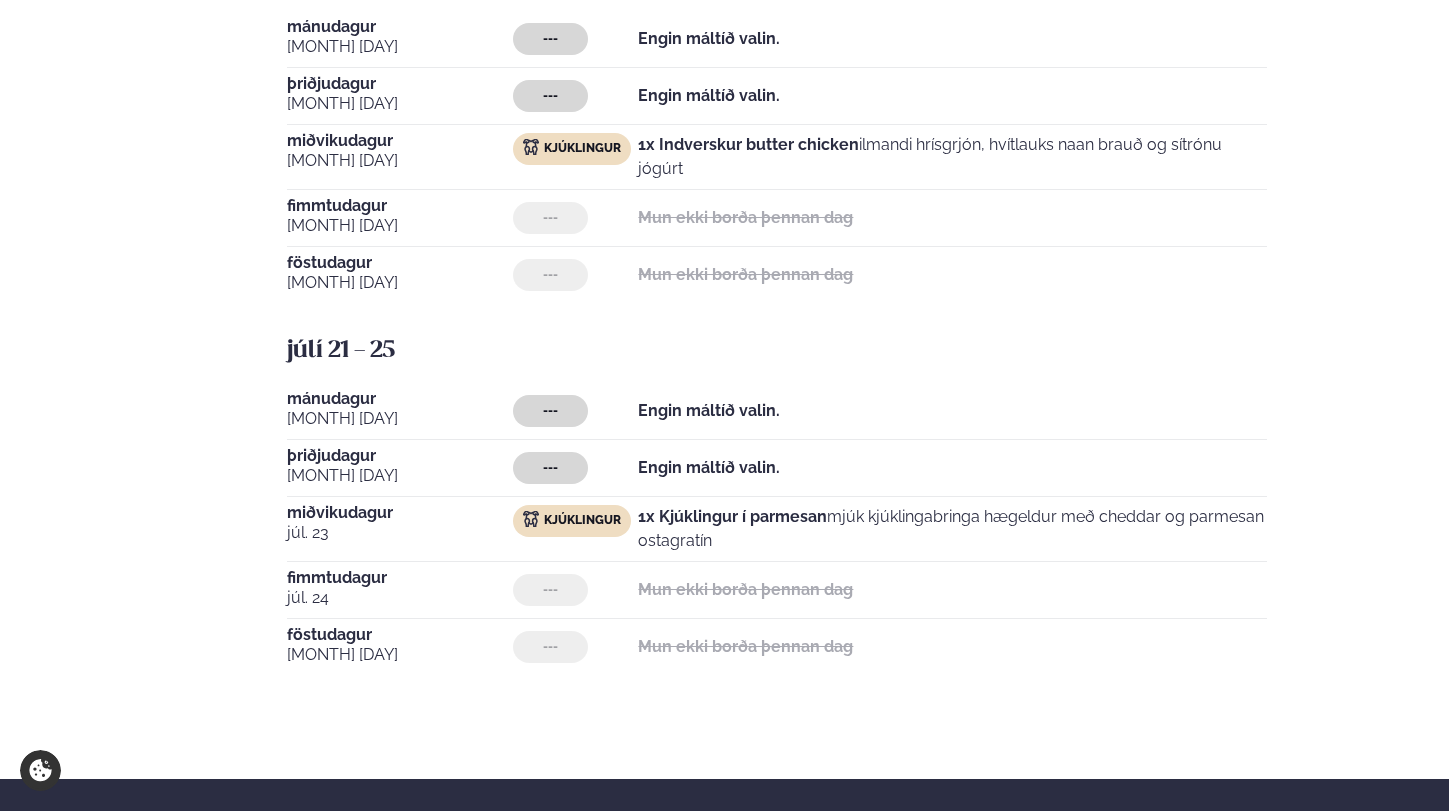scroll, scrollTop: 1332, scrollLeft: 0, axis: vertical 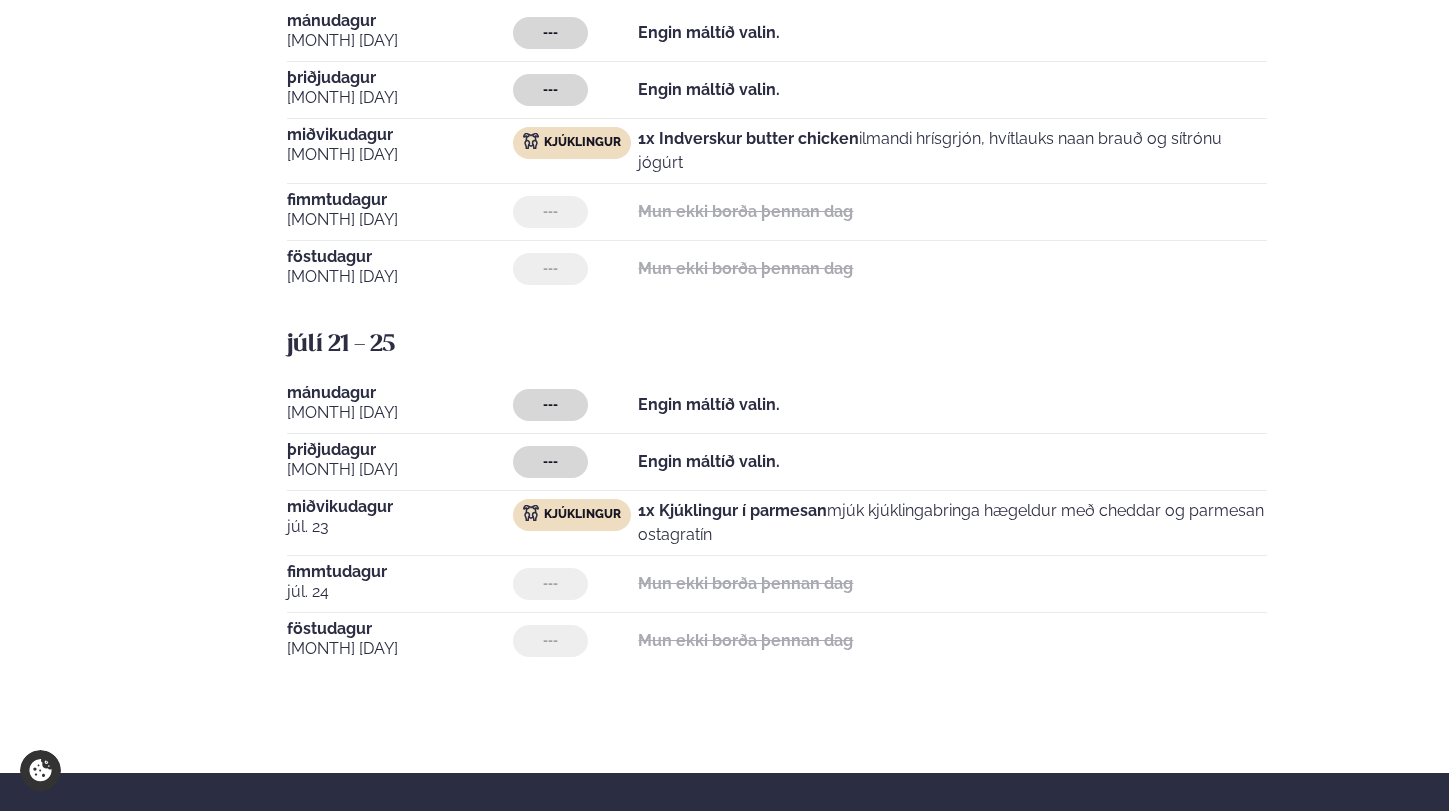 type 